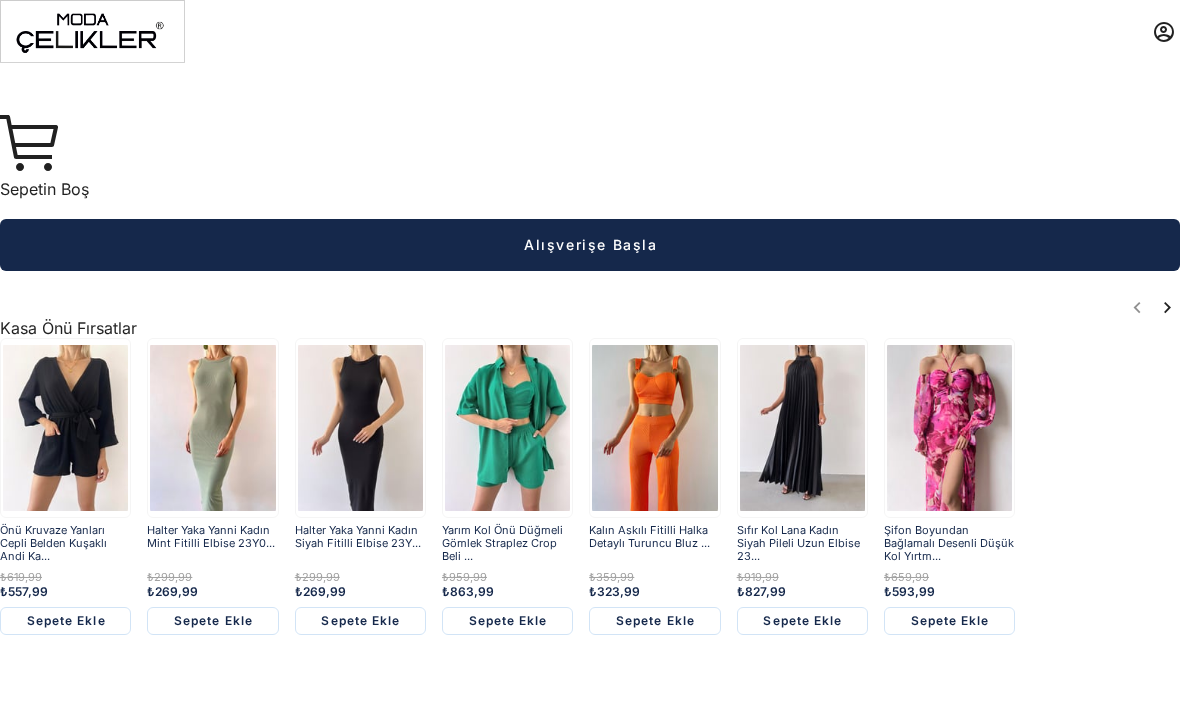 scroll, scrollTop: 0, scrollLeft: 0, axis: both 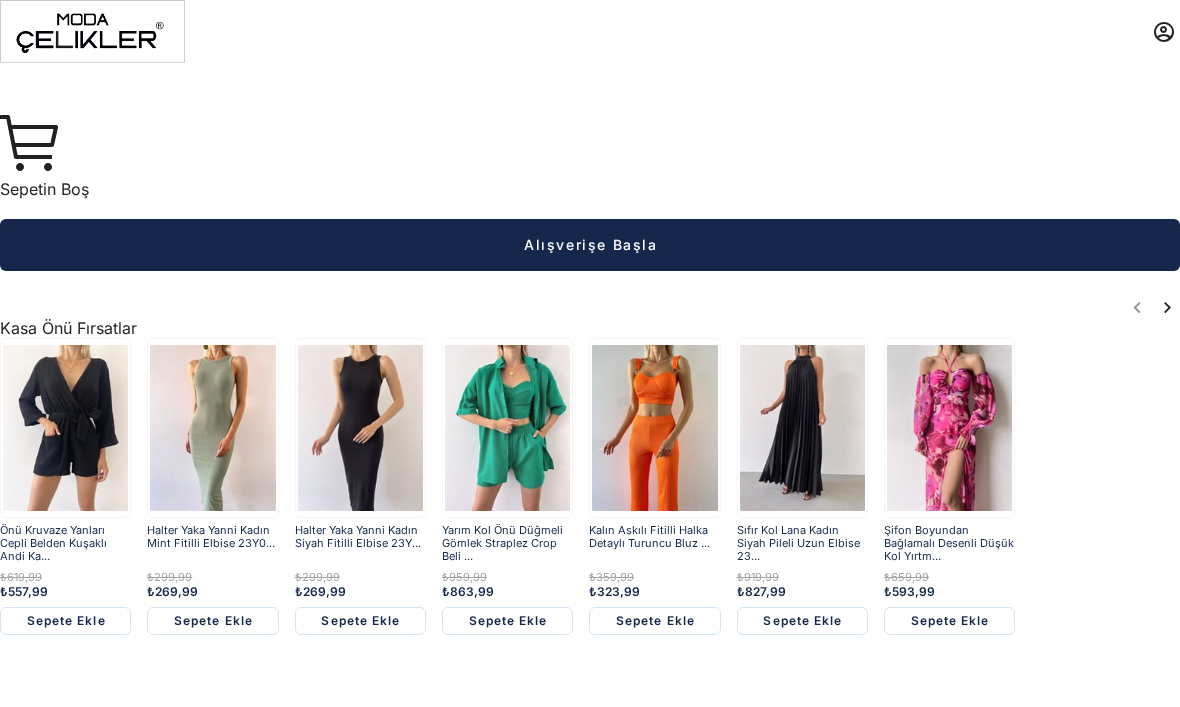 click at bounding box center [92, 31] 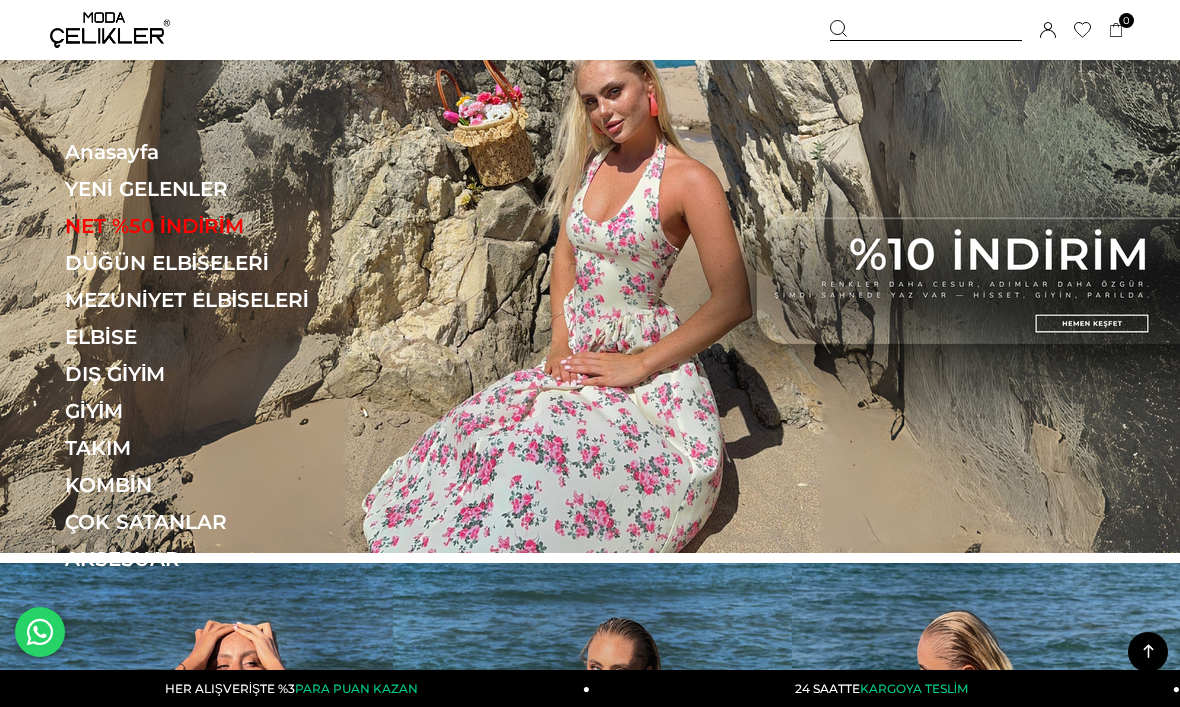 scroll, scrollTop: 329, scrollLeft: 0, axis: vertical 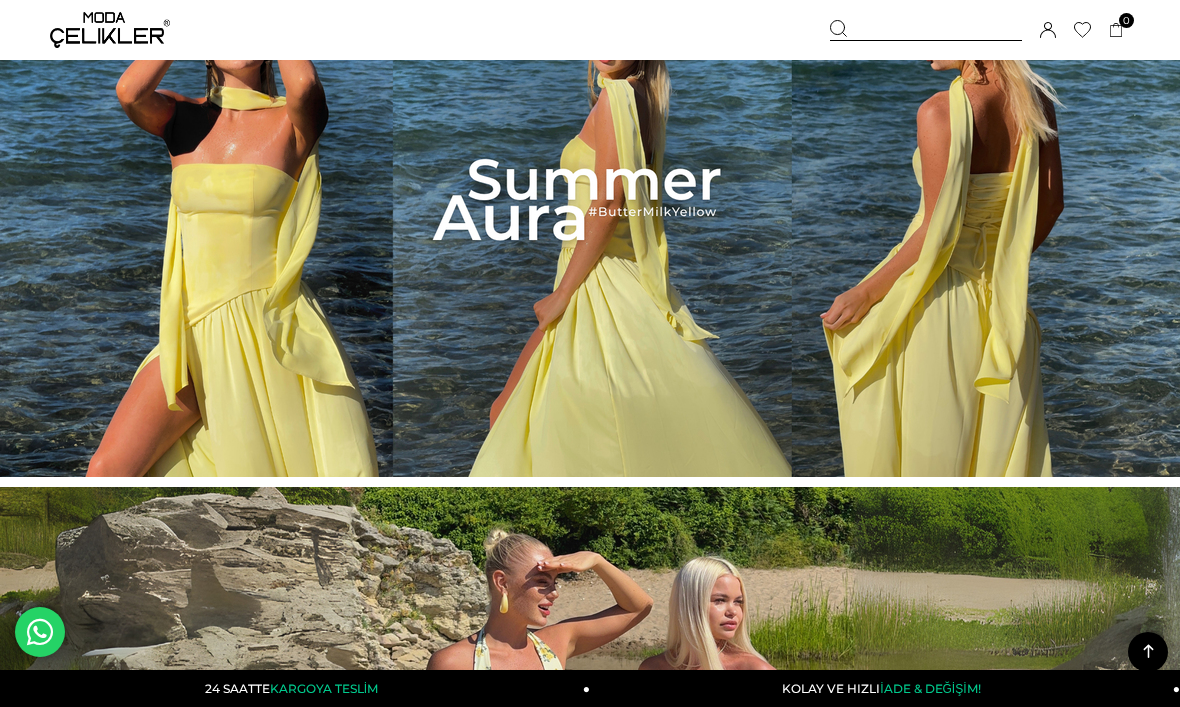 click at bounding box center (590, 200) 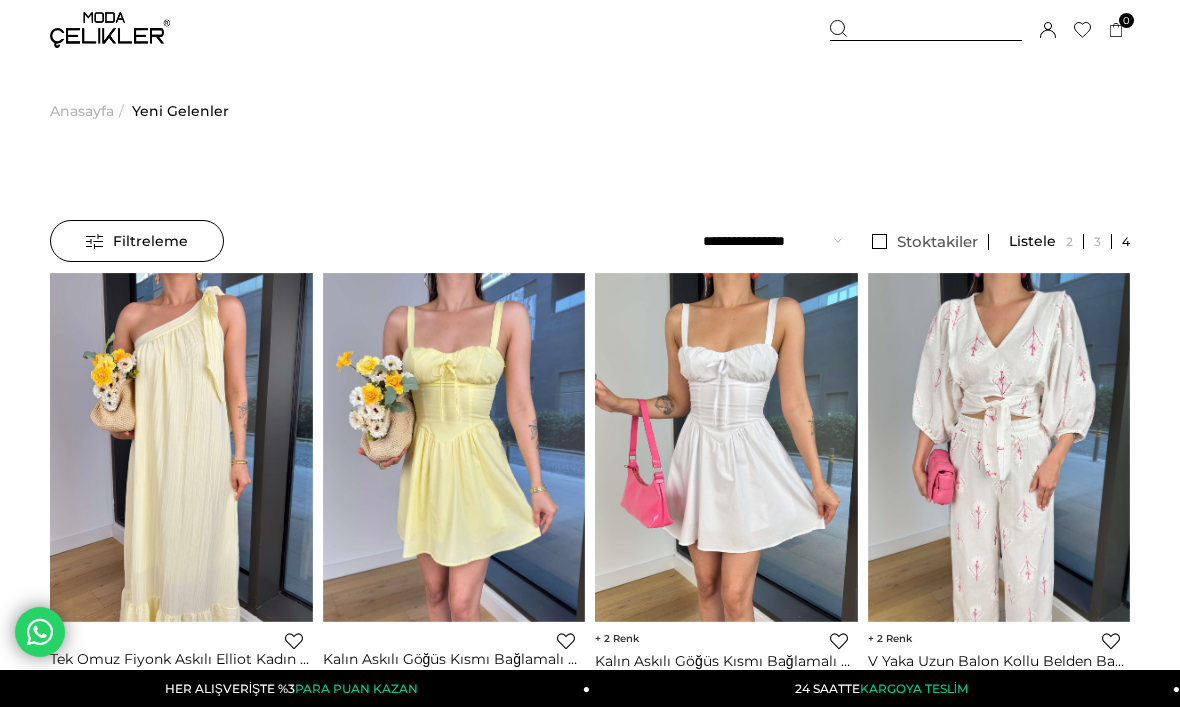 scroll, scrollTop: 0, scrollLeft: 0, axis: both 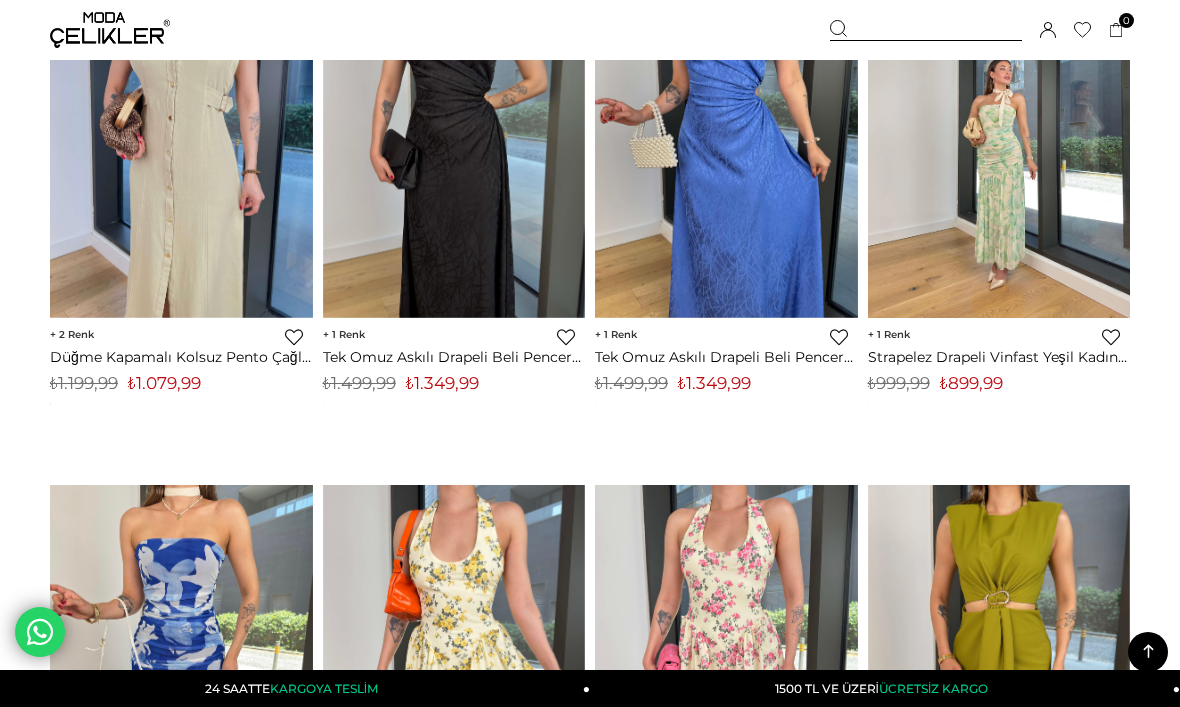 click at bounding box center (999, 143) 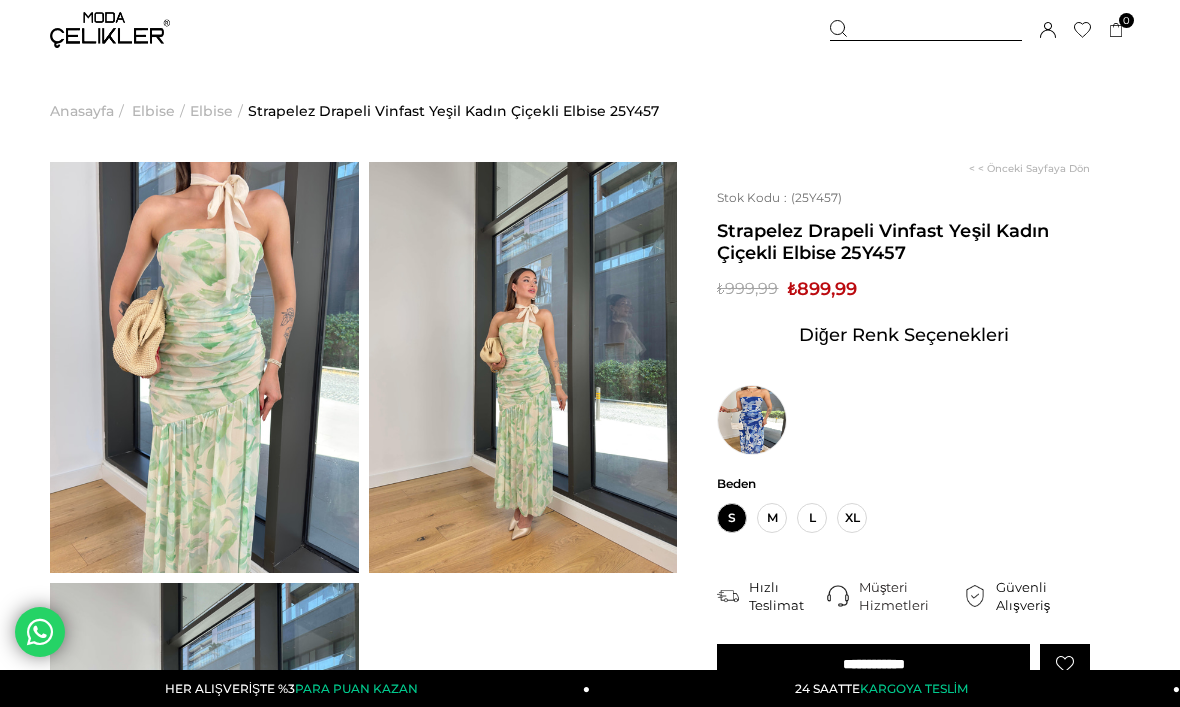 scroll, scrollTop: 87, scrollLeft: 0, axis: vertical 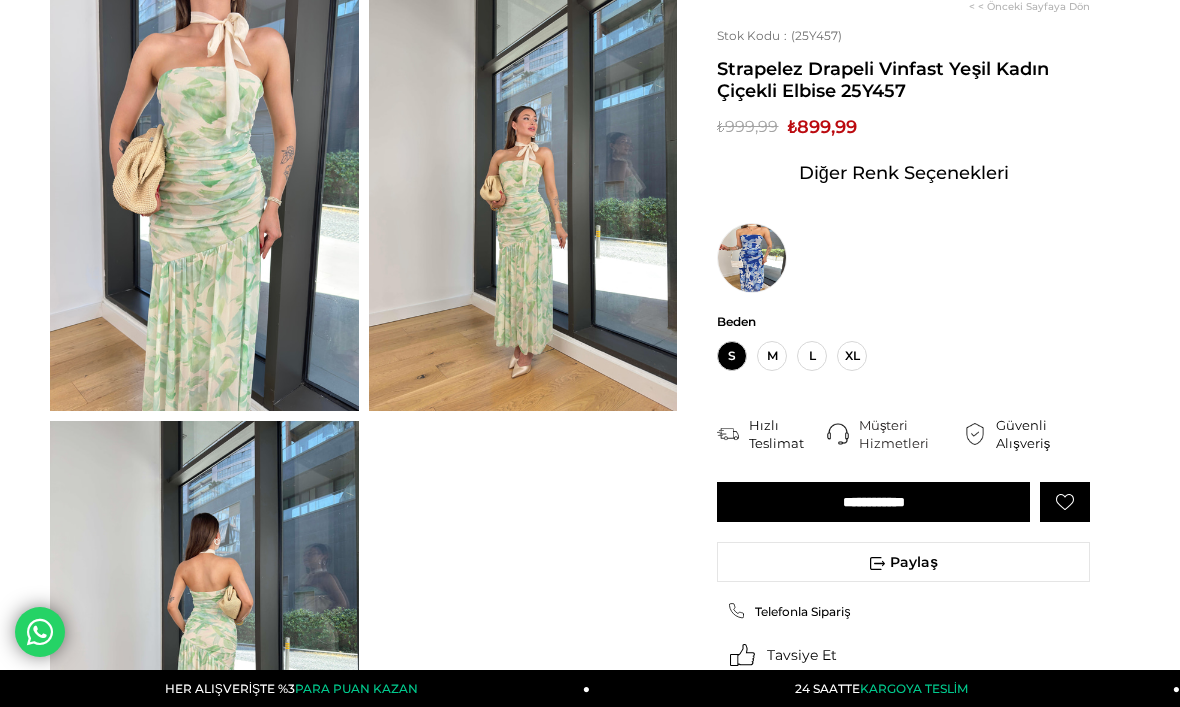 click on "**********" at bounding box center [873, 502] 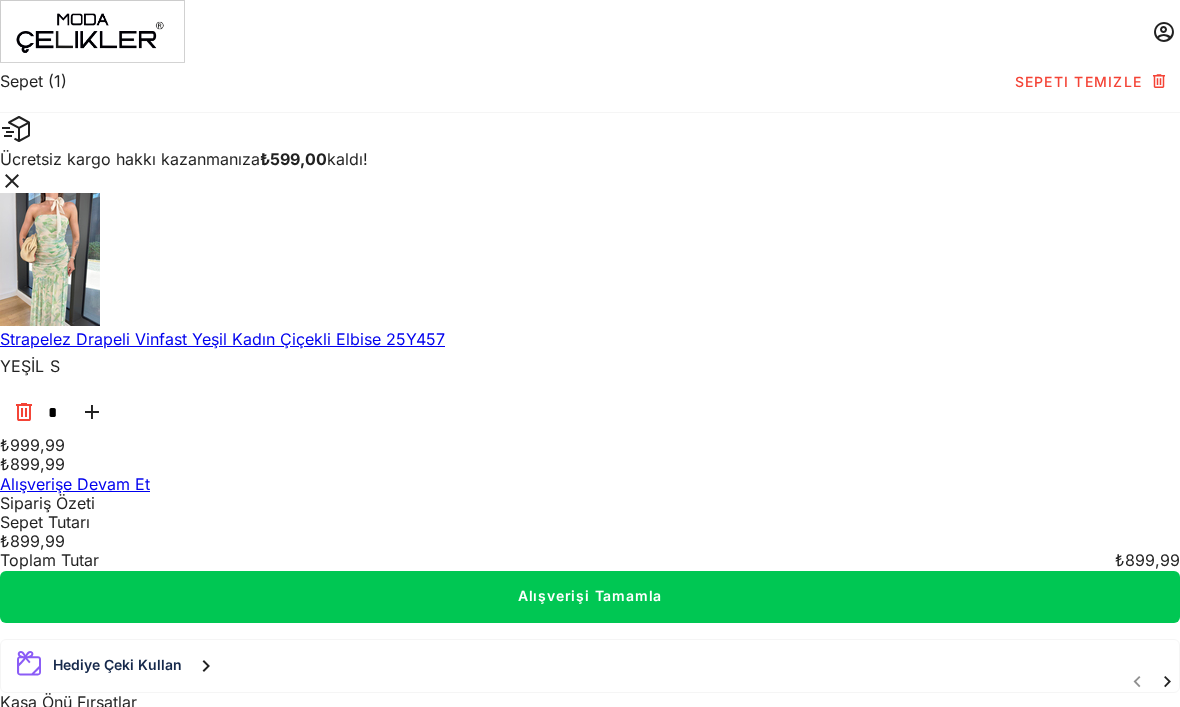 scroll, scrollTop: 0, scrollLeft: 0, axis: both 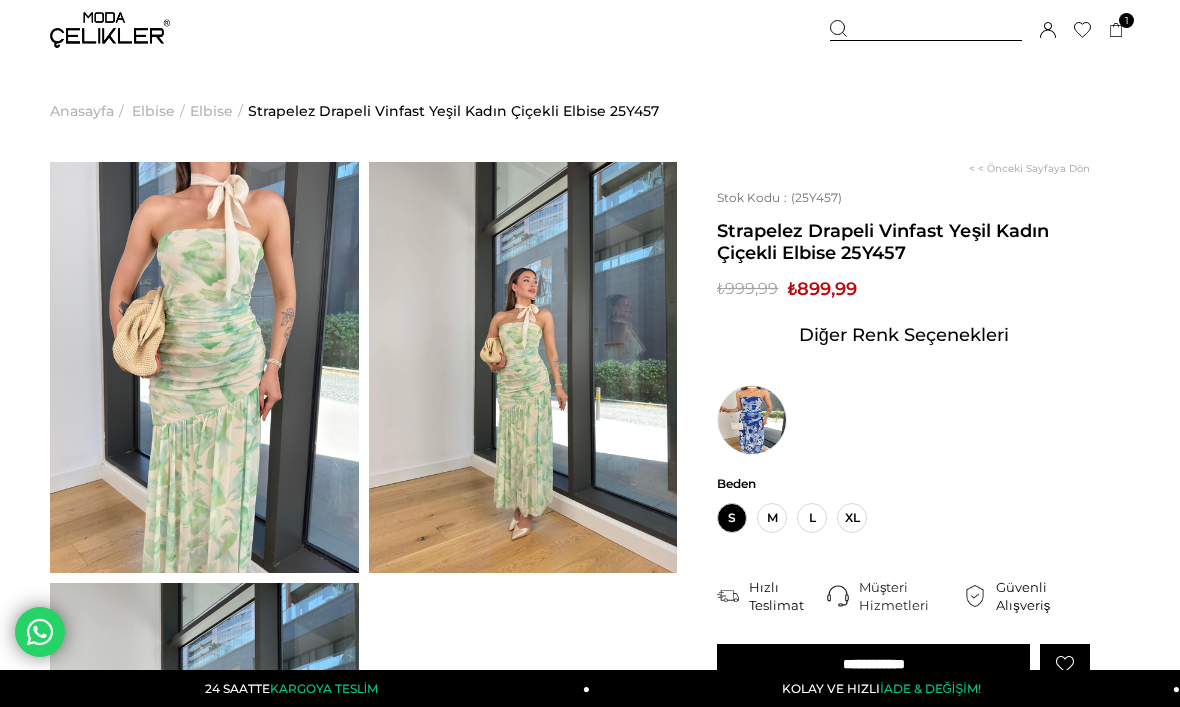 click on "Elbise" at bounding box center (211, 111) 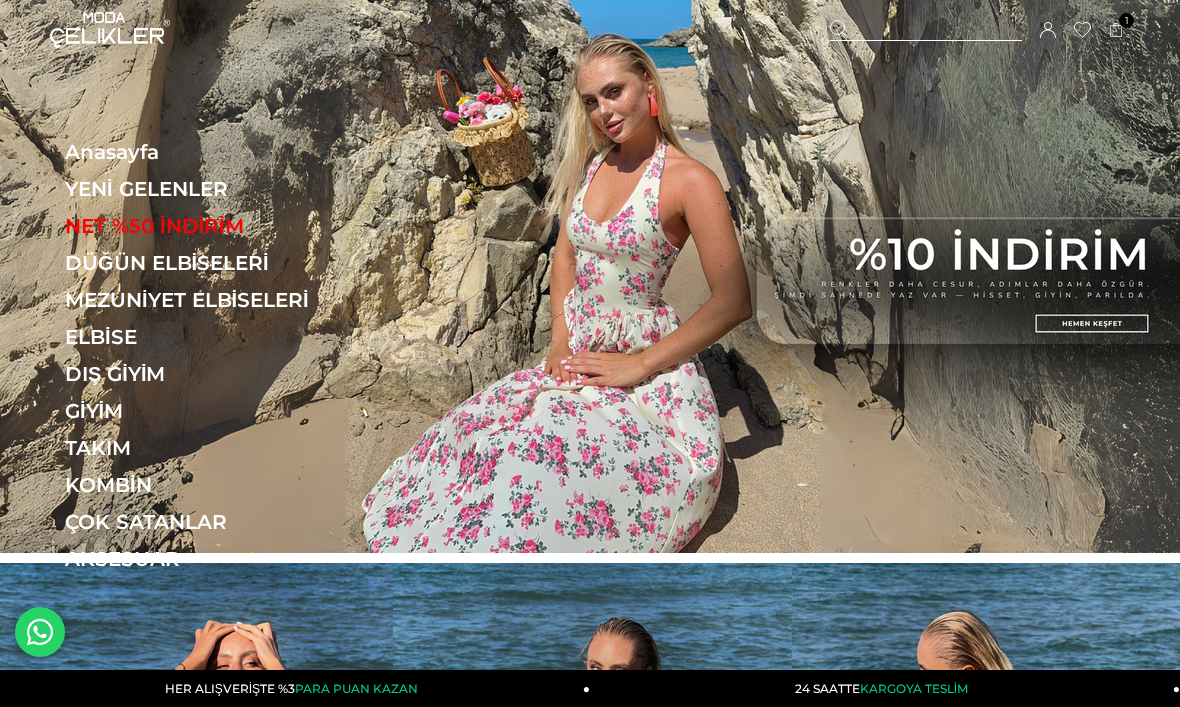 scroll, scrollTop: 0, scrollLeft: 0, axis: both 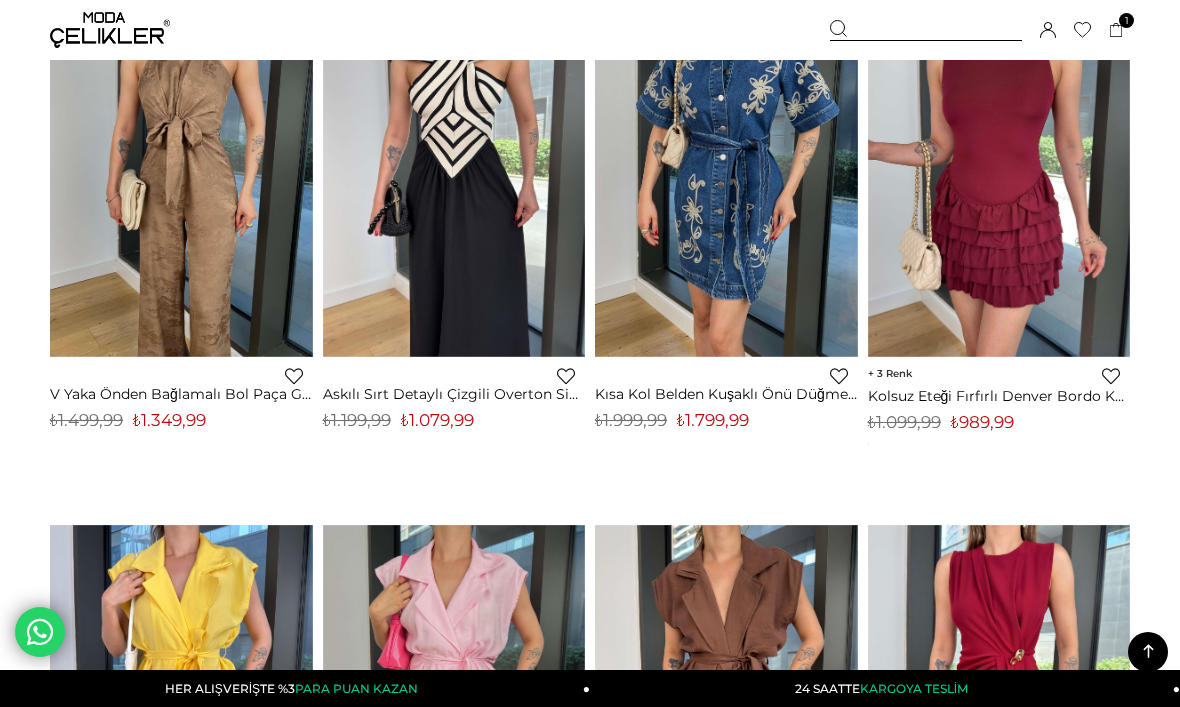 click at bounding box center [110, 30] 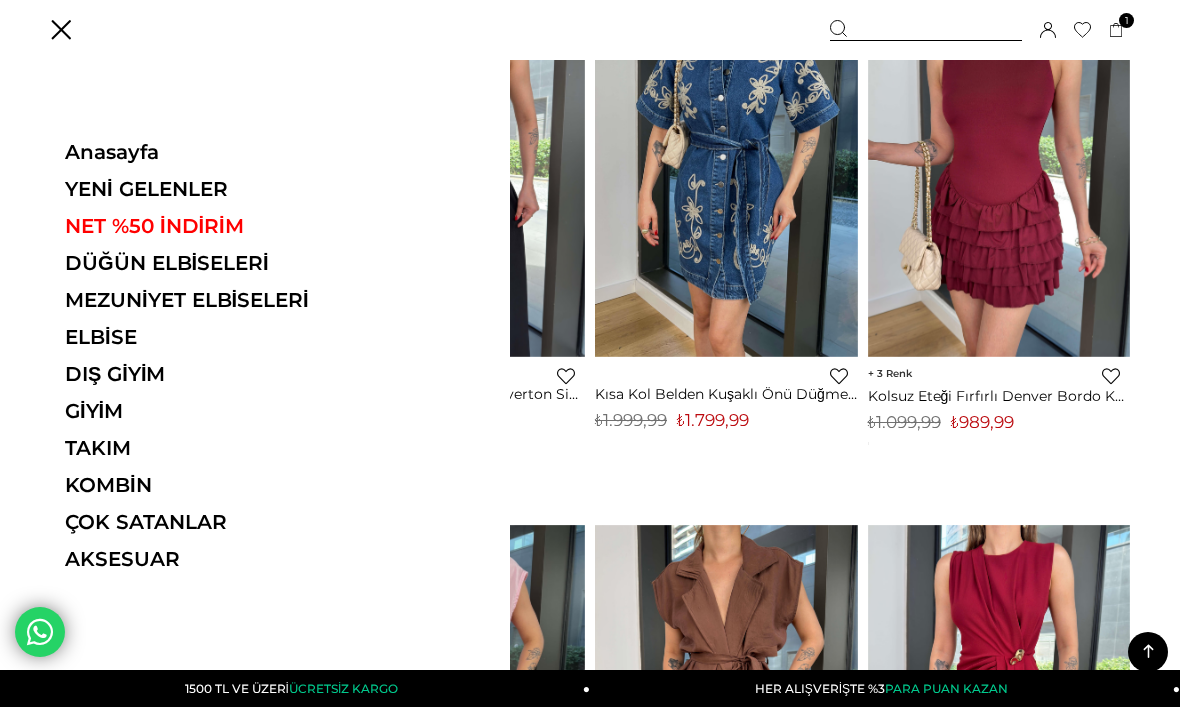 click on "ELBİSE" at bounding box center (202, 337) 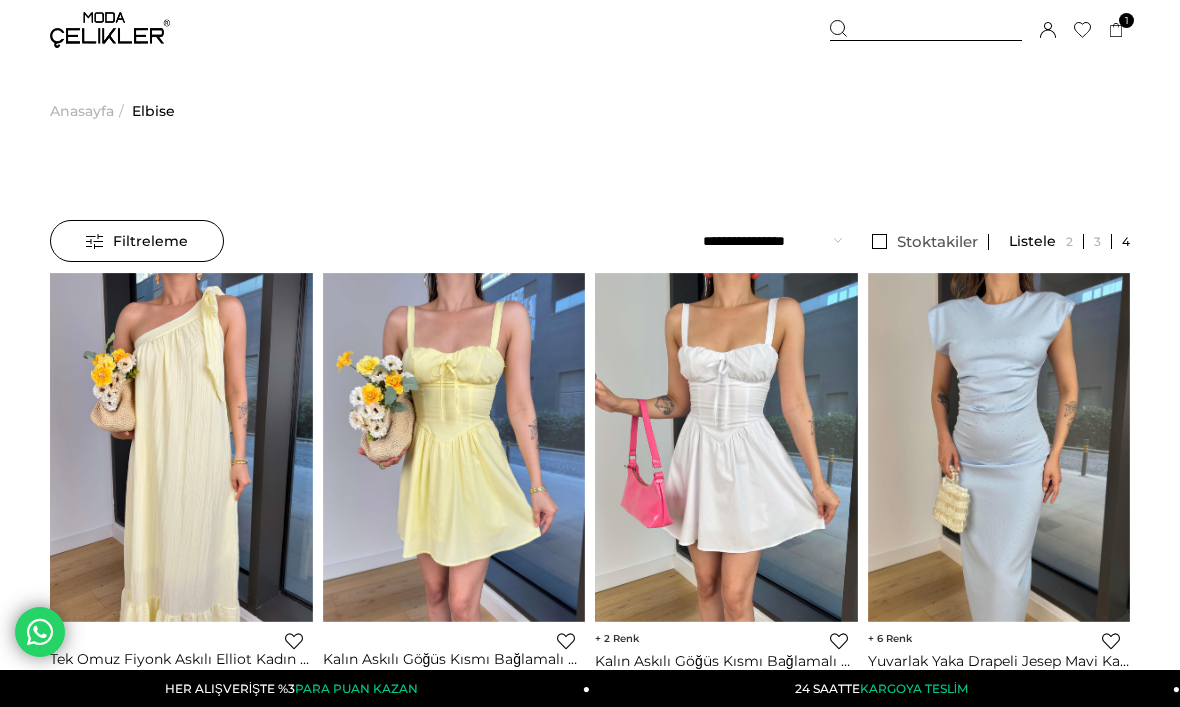 scroll, scrollTop: 0, scrollLeft: 0, axis: both 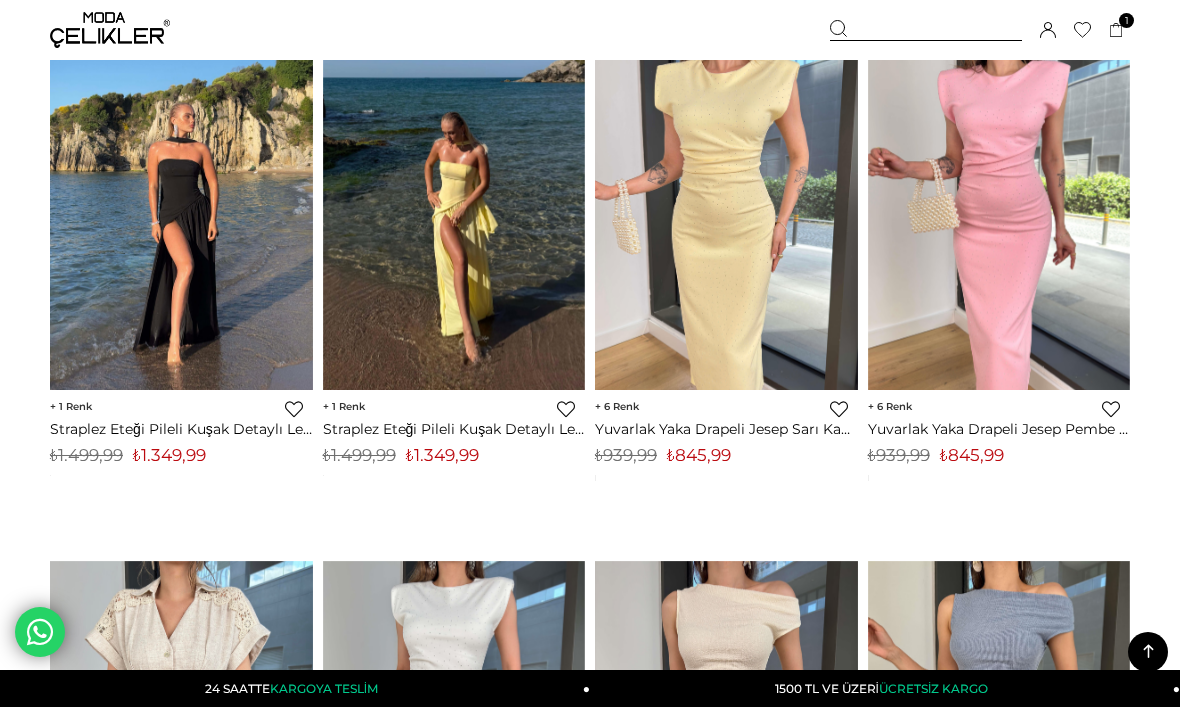 click on "Straplez Eteği Pileli Kuşak Detaylı Leyinda Sarı Kadın Yırtmaçlı Elbise 25Y436" at bounding box center [454, 429] 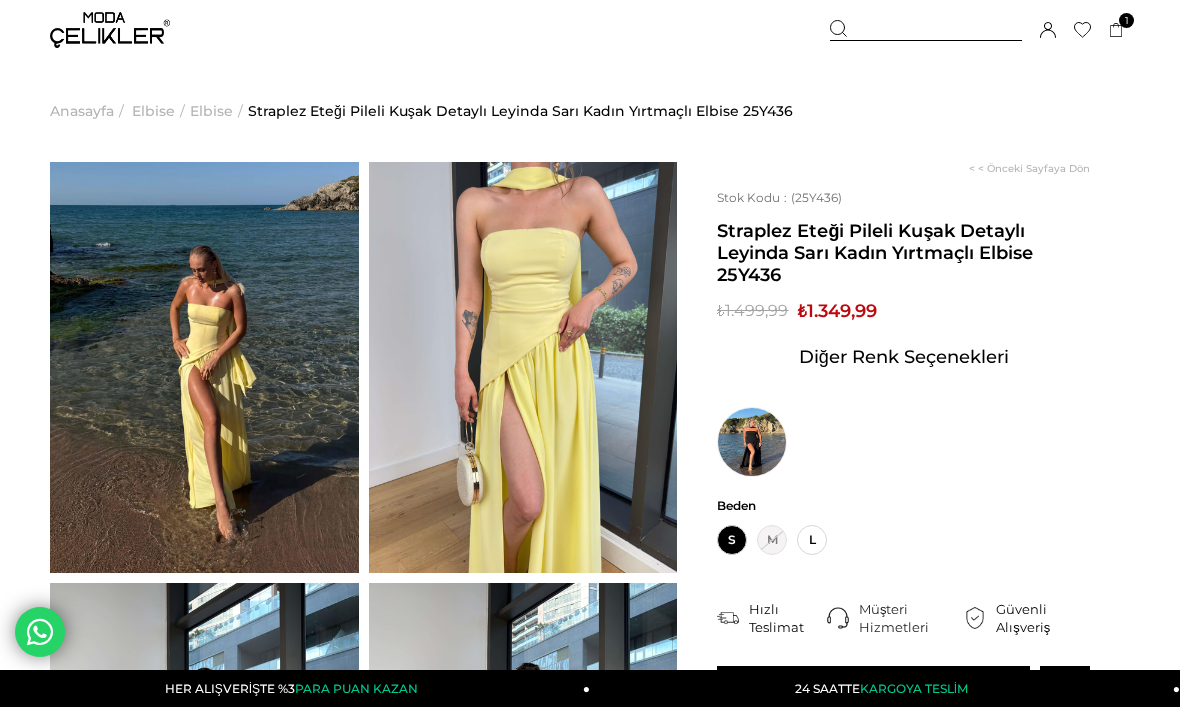 scroll, scrollTop: 0, scrollLeft: 0, axis: both 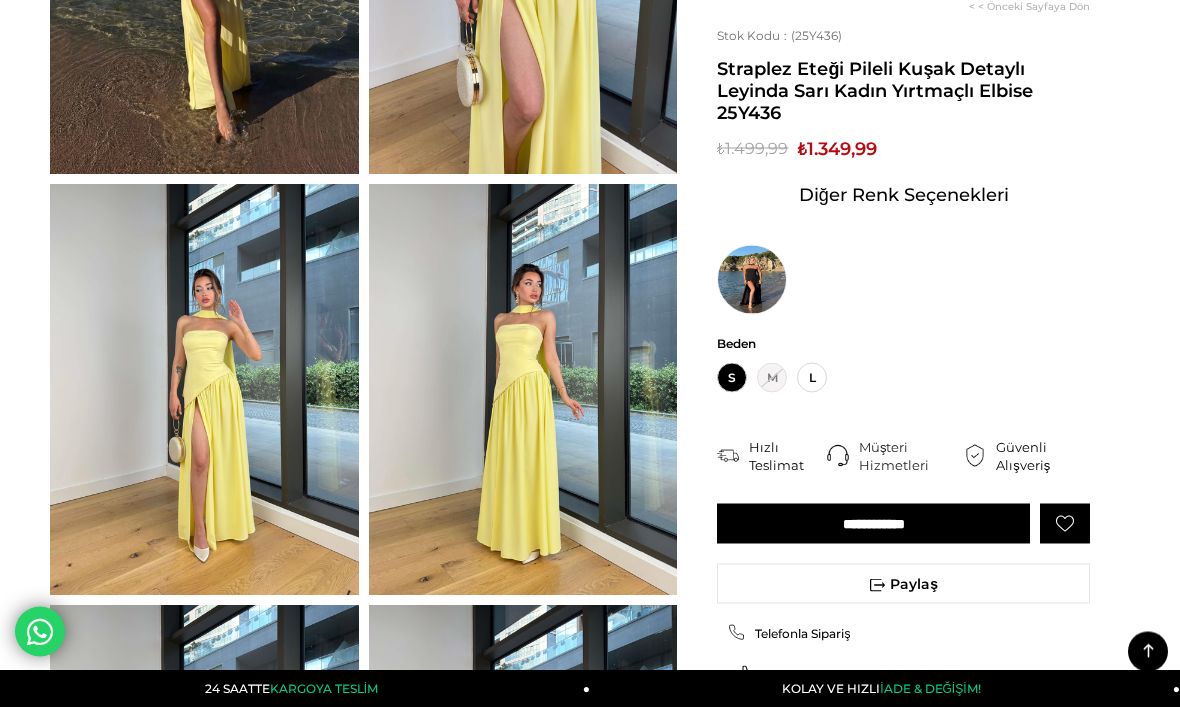click on "**********" at bounding box center [873, 524] 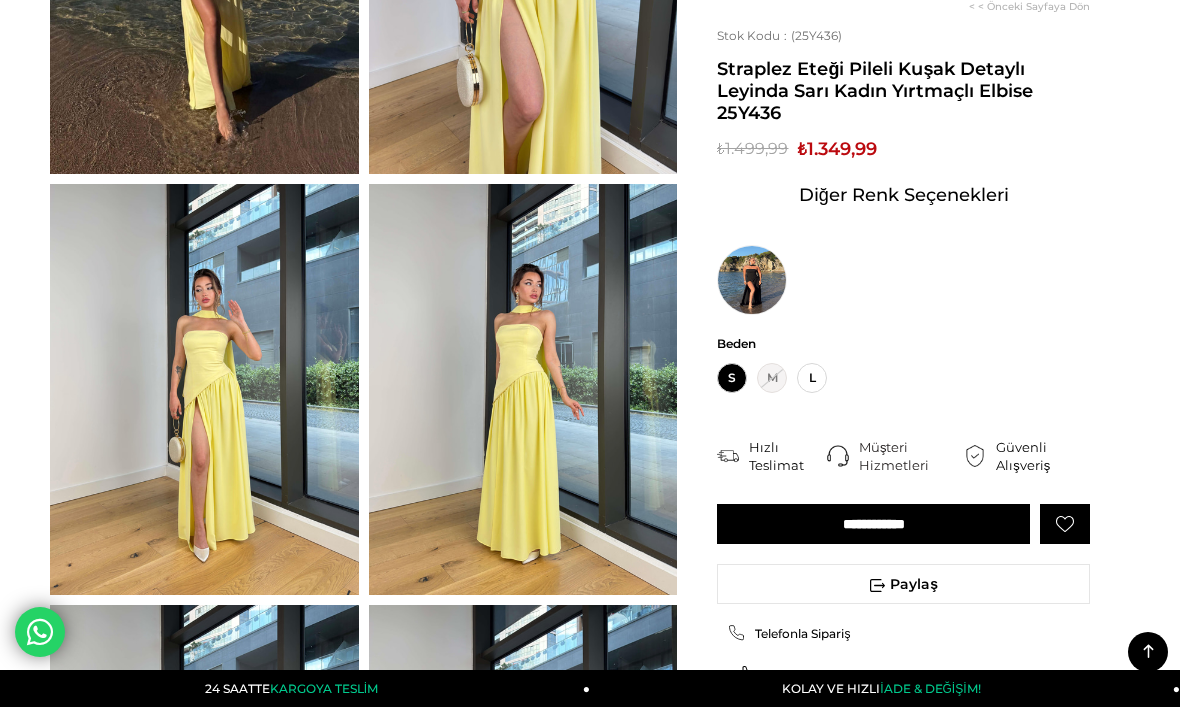 click on "**********" at bounding box center [873, 524] 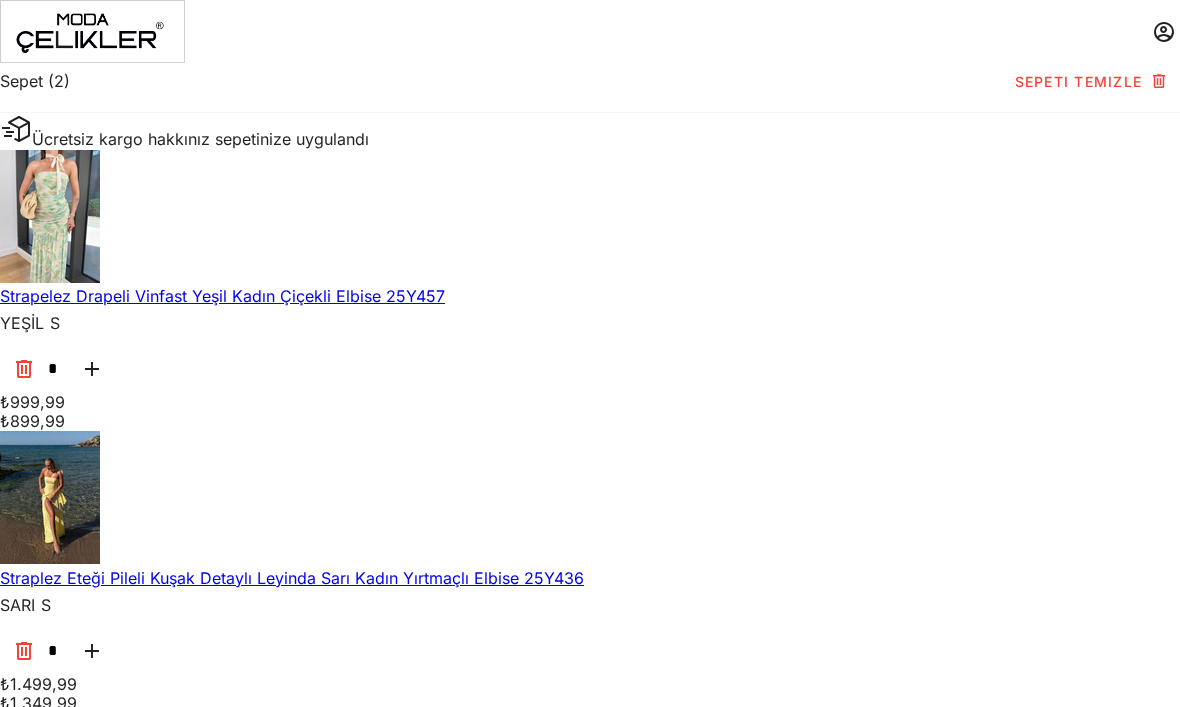 scroll, scrollTop: 0, scrollLeft: 0, axis: both 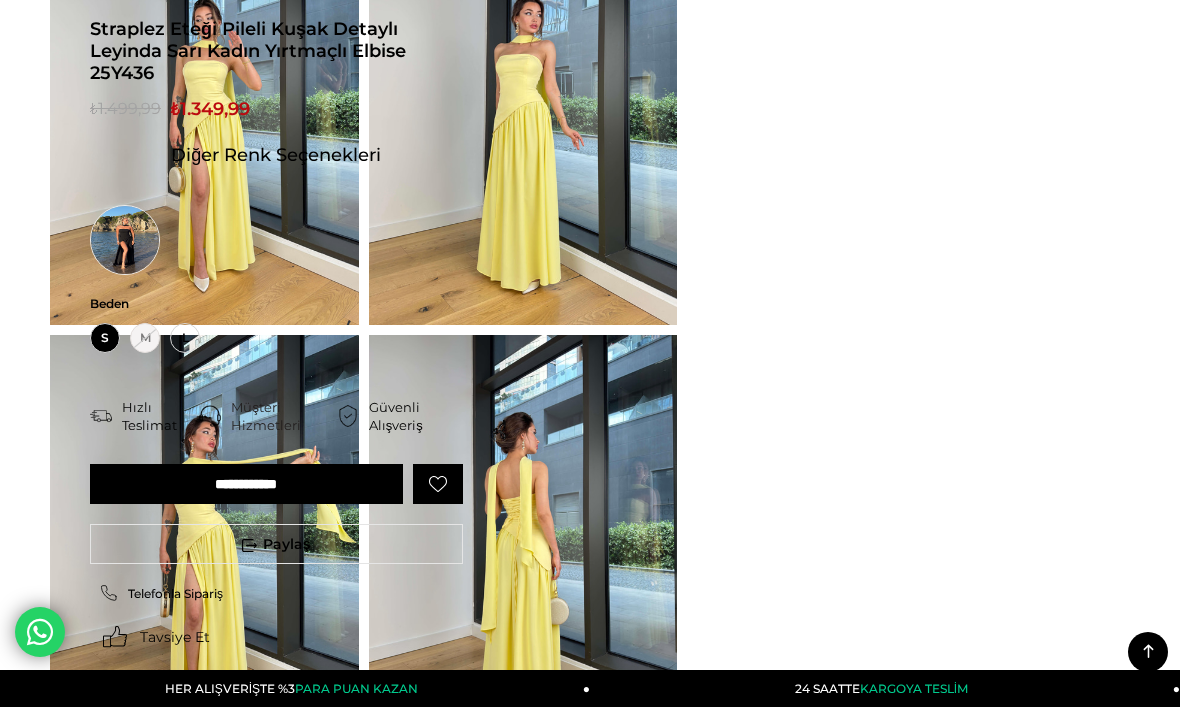 click at bounding box center [125, 240] 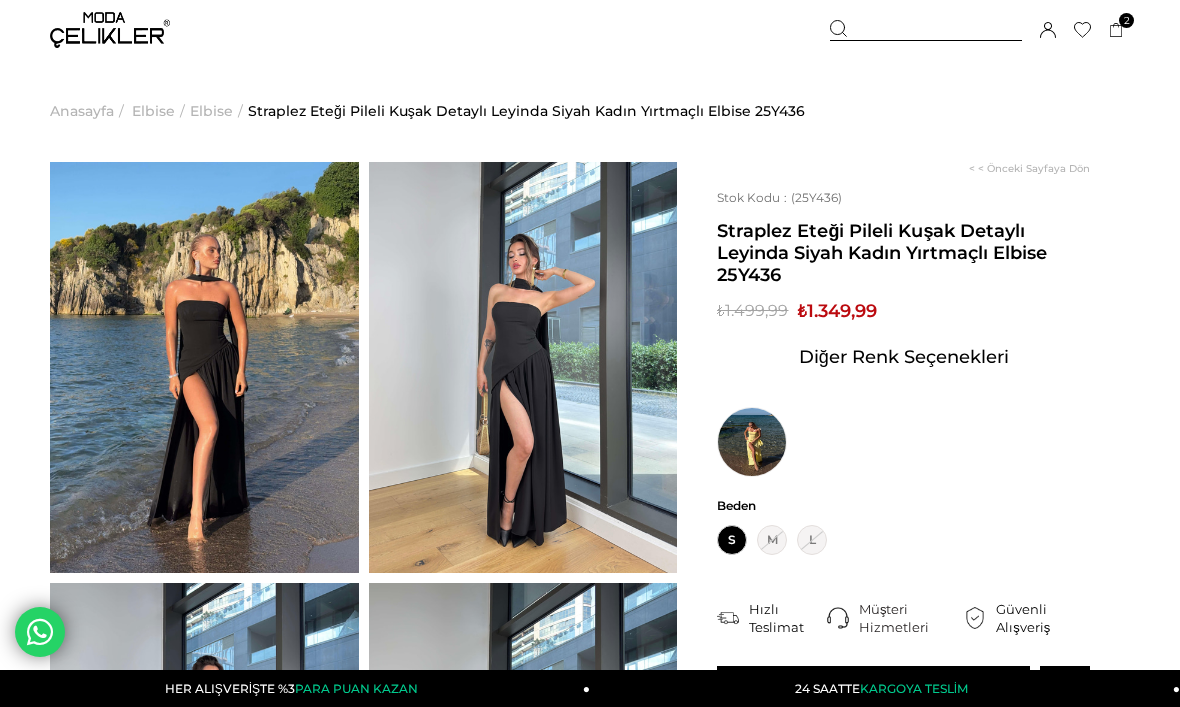 scroll, scrollTop: 0, scrollLeft: 0, axis: both 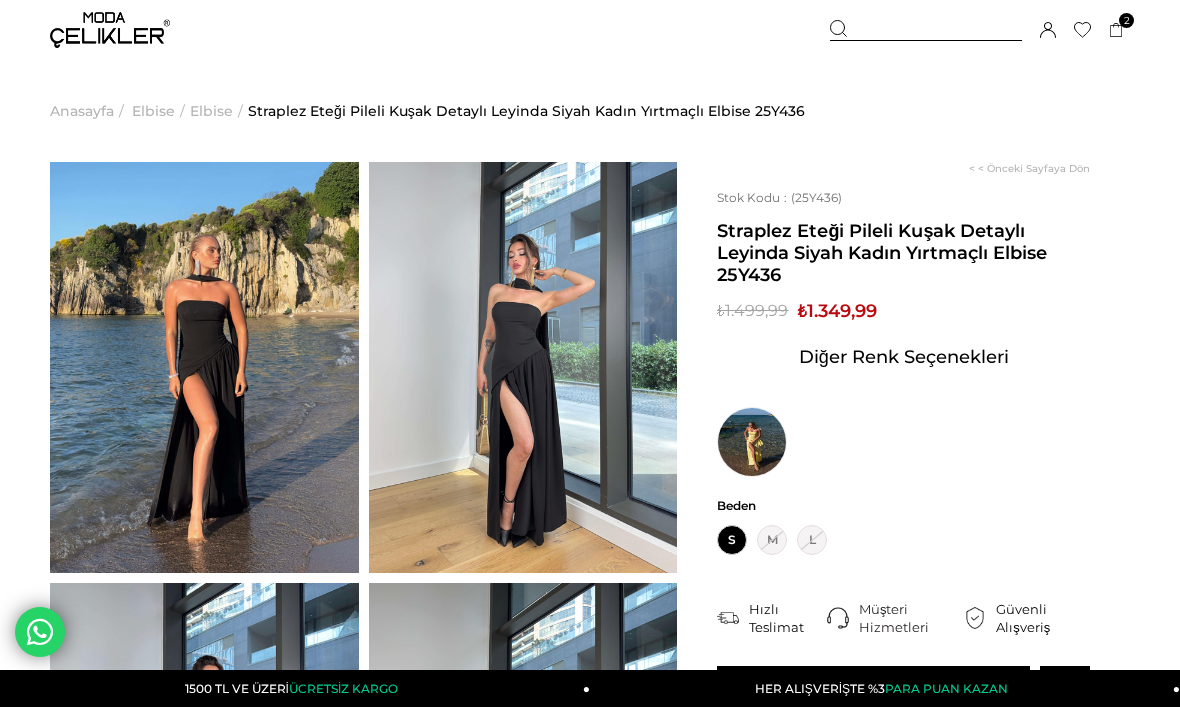 click on "Elbise" at bounding box center [211, 111] 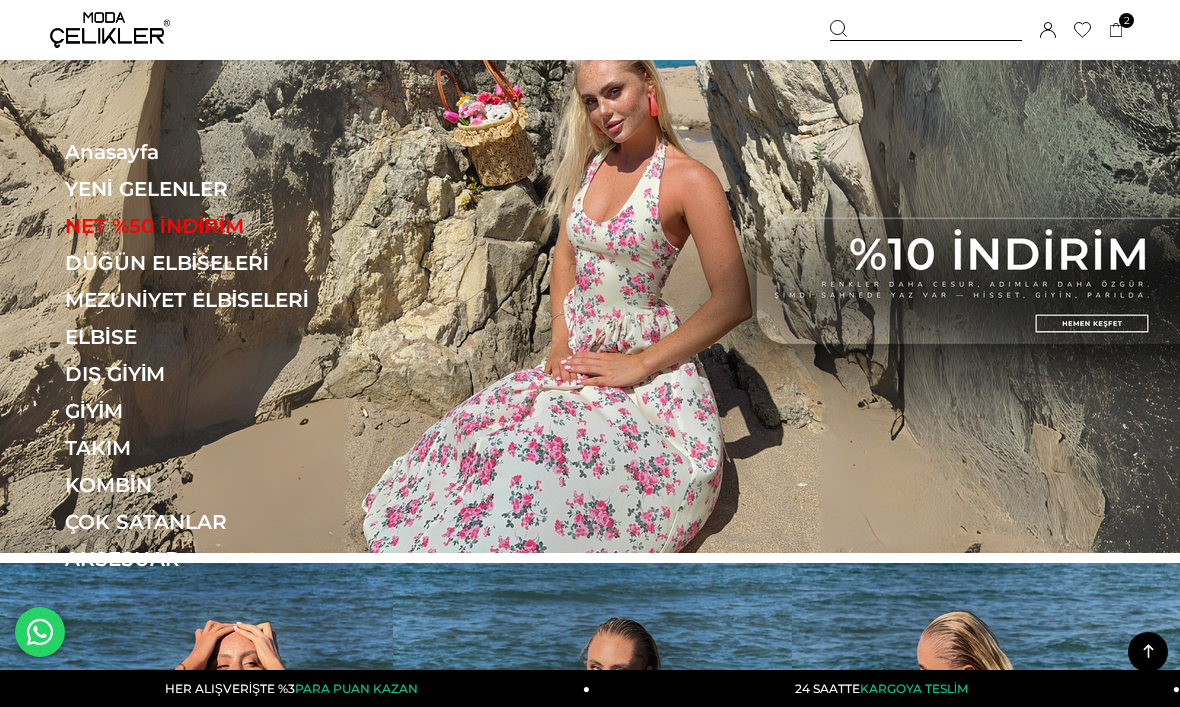 scroll, scrollTop: 634, scrollLeft: 0, axis: vertical 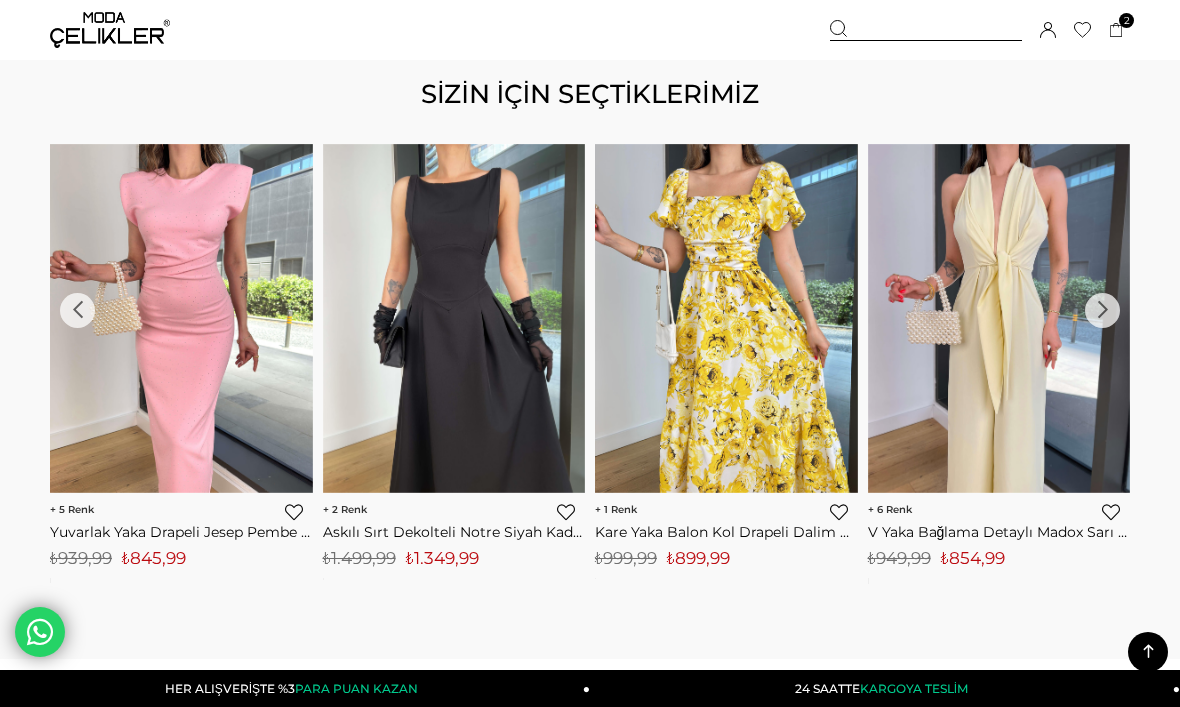 click on "‹" at bounding box center (77, 310) 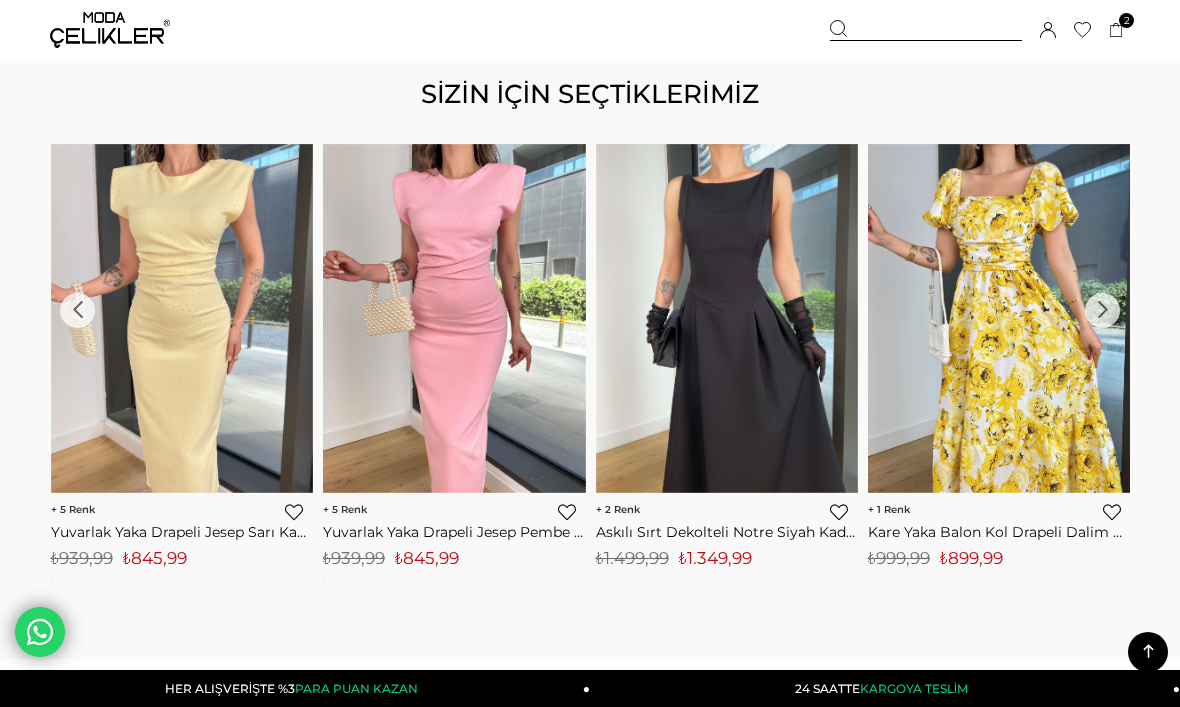 click on "‹" at bounding box center (77, 310) 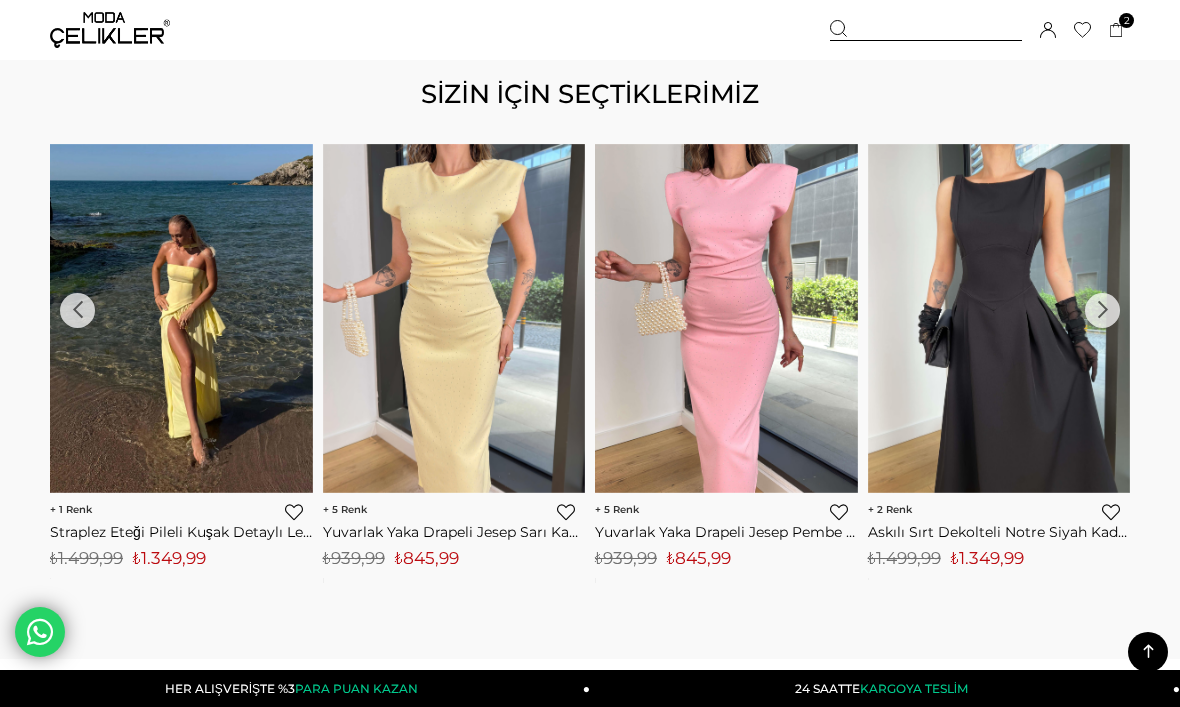 click on "‹" at bounding box center [77, 310] 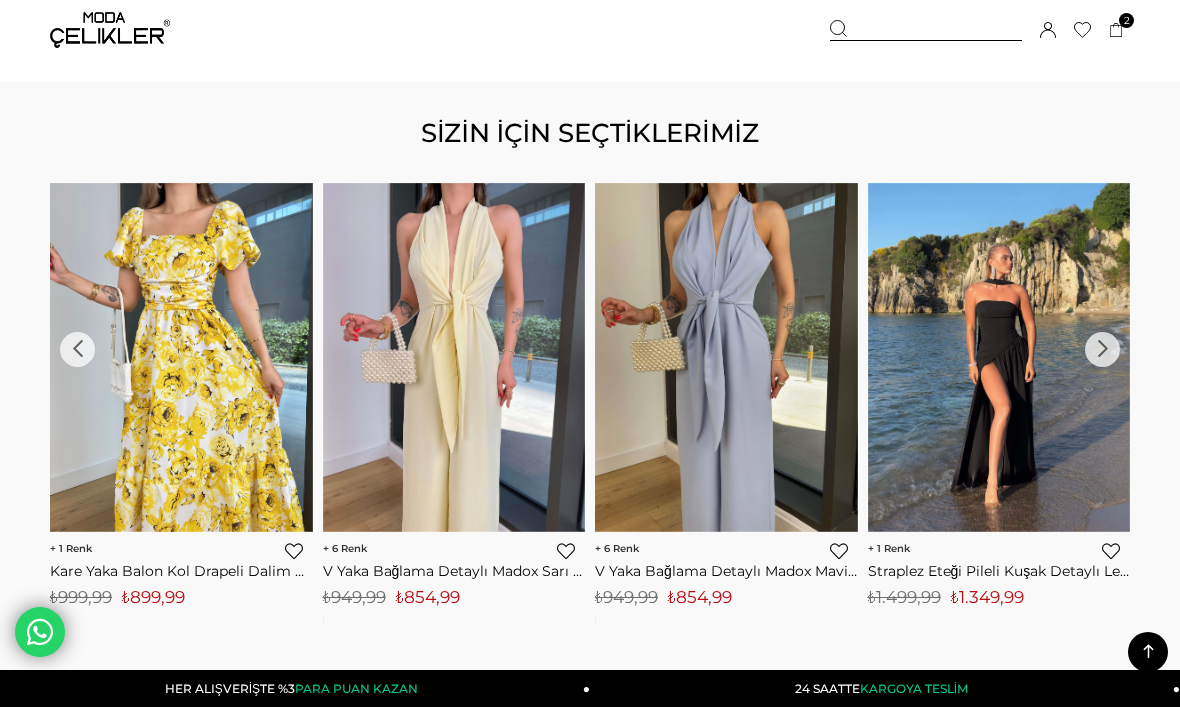 scroll, scrollTop: 2547, scrollLeft: 0, axis: vertical 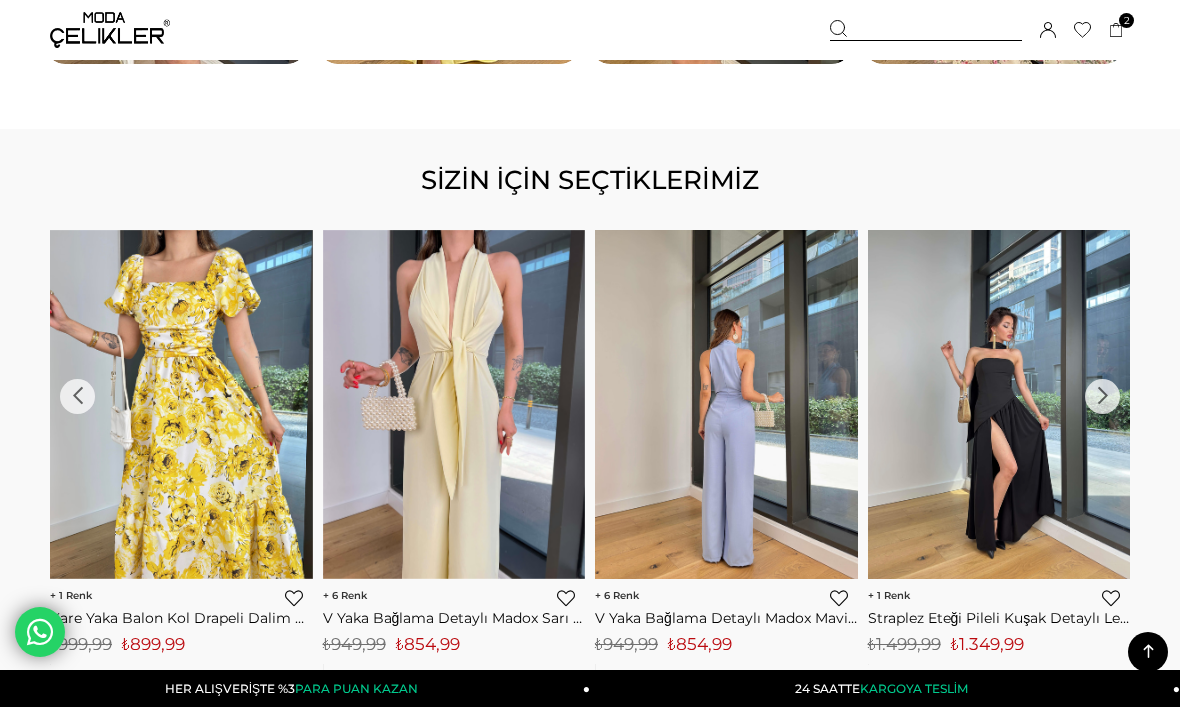 click on "›" at bounding box center (1102, 396) 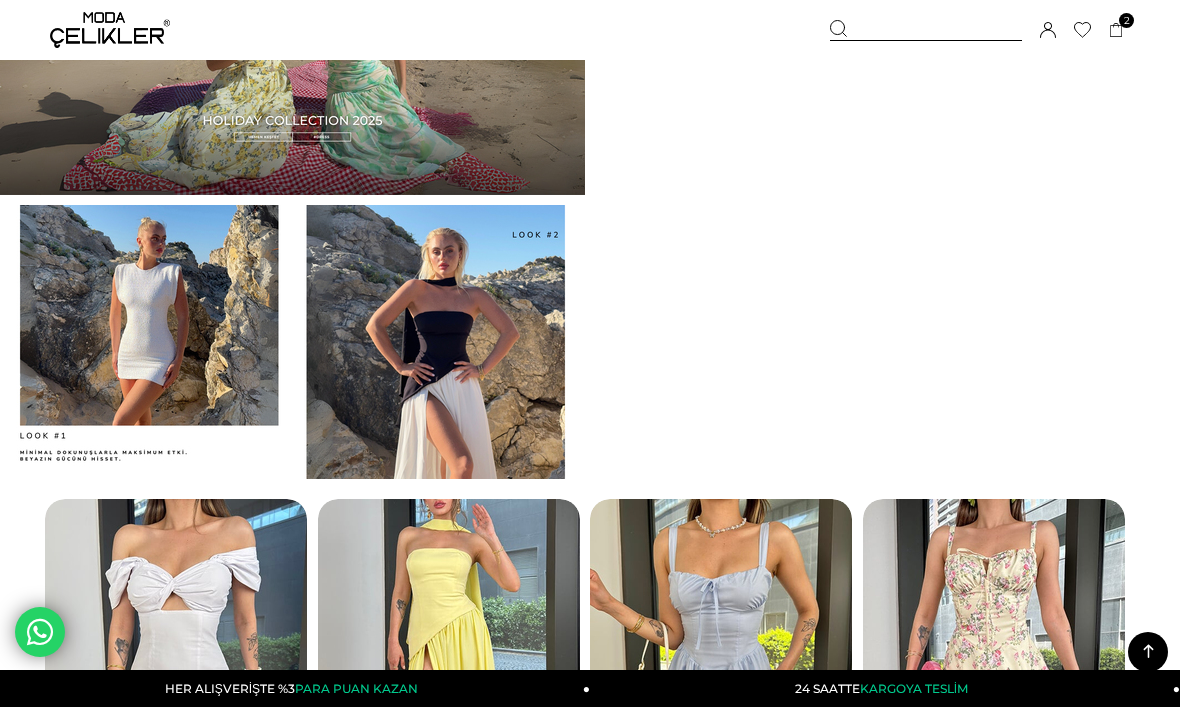 scroll, scrollTop: 594, scrollLeft: 0, axis: vertical 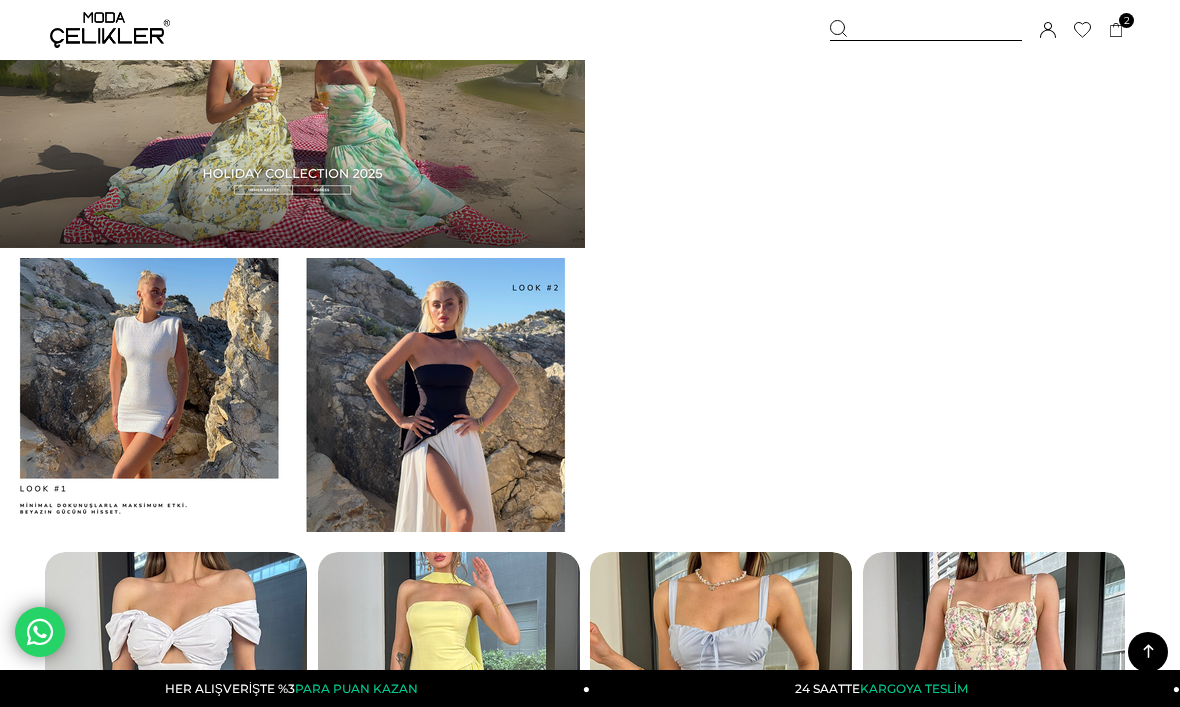click on "2" at bounding box center [1126, 20] 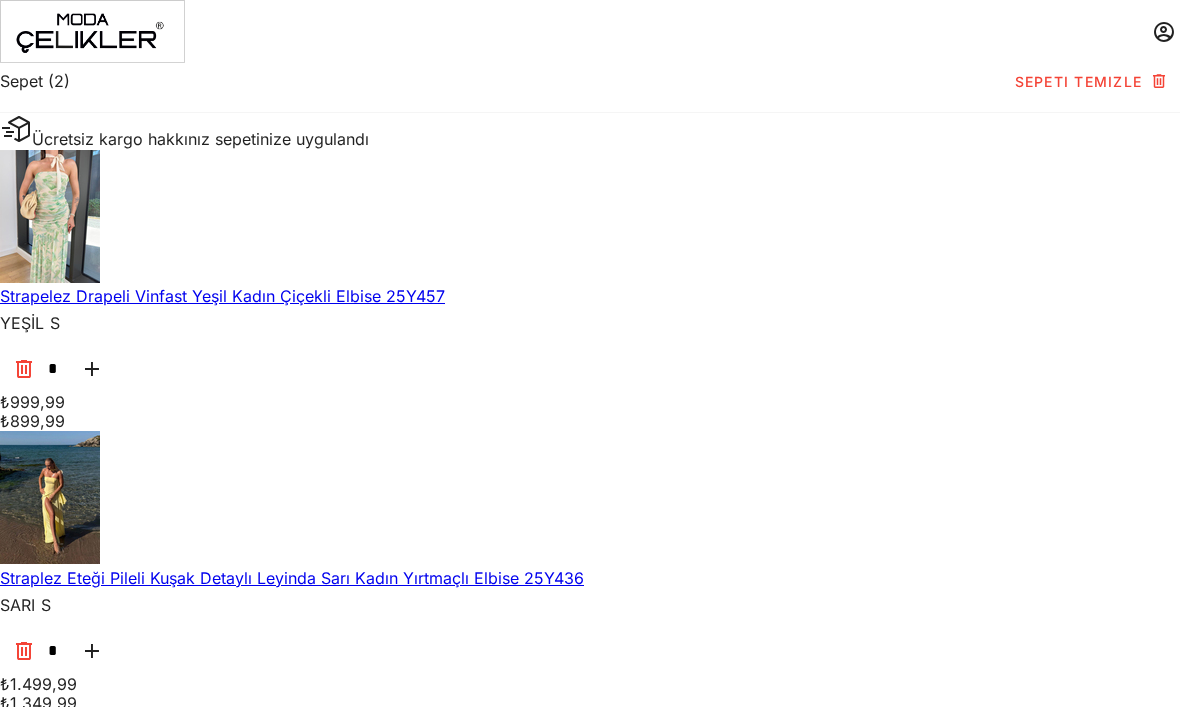 scroll, scrollTop: 0, scrollLeft: 0, axis: both 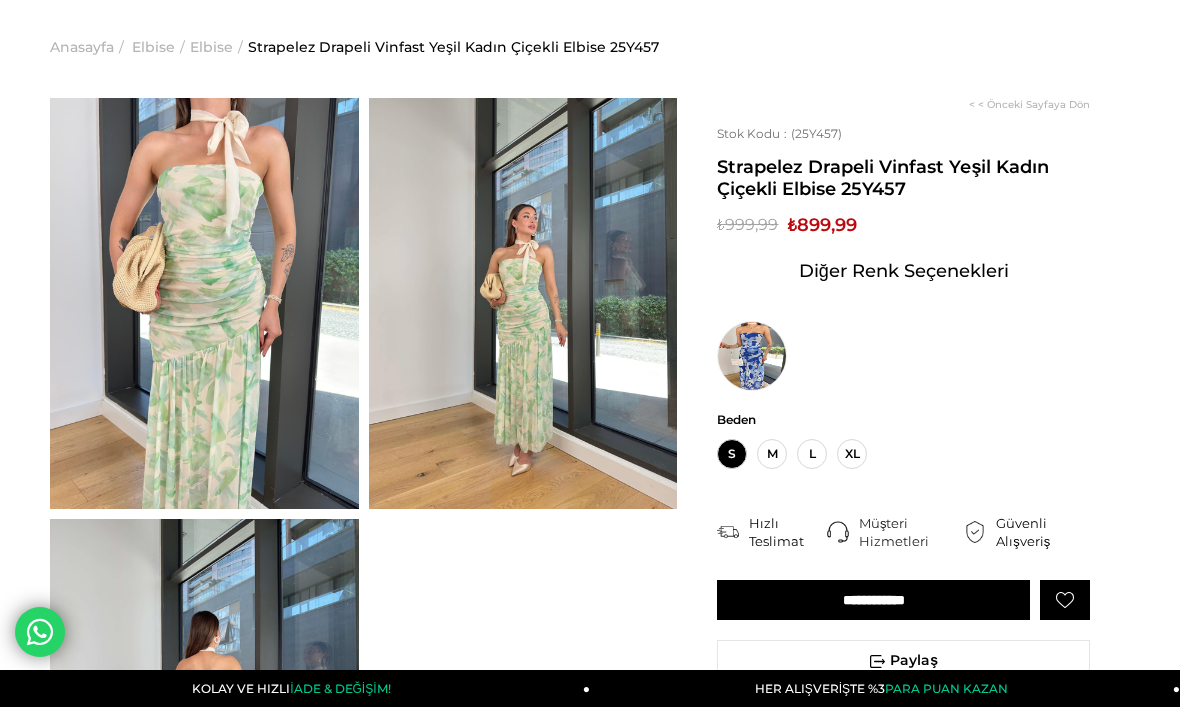 click at bounding box center (757, 356) 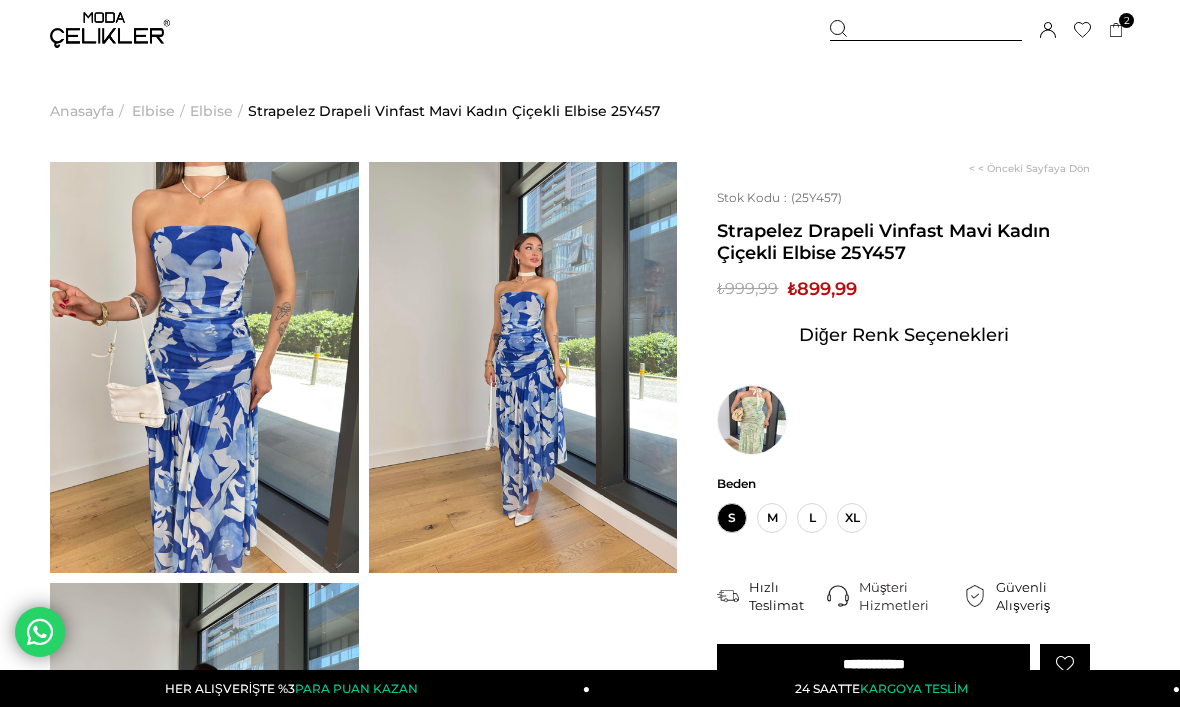 scroll, scrollTop: 0, scrollLeft: 0, axis: both 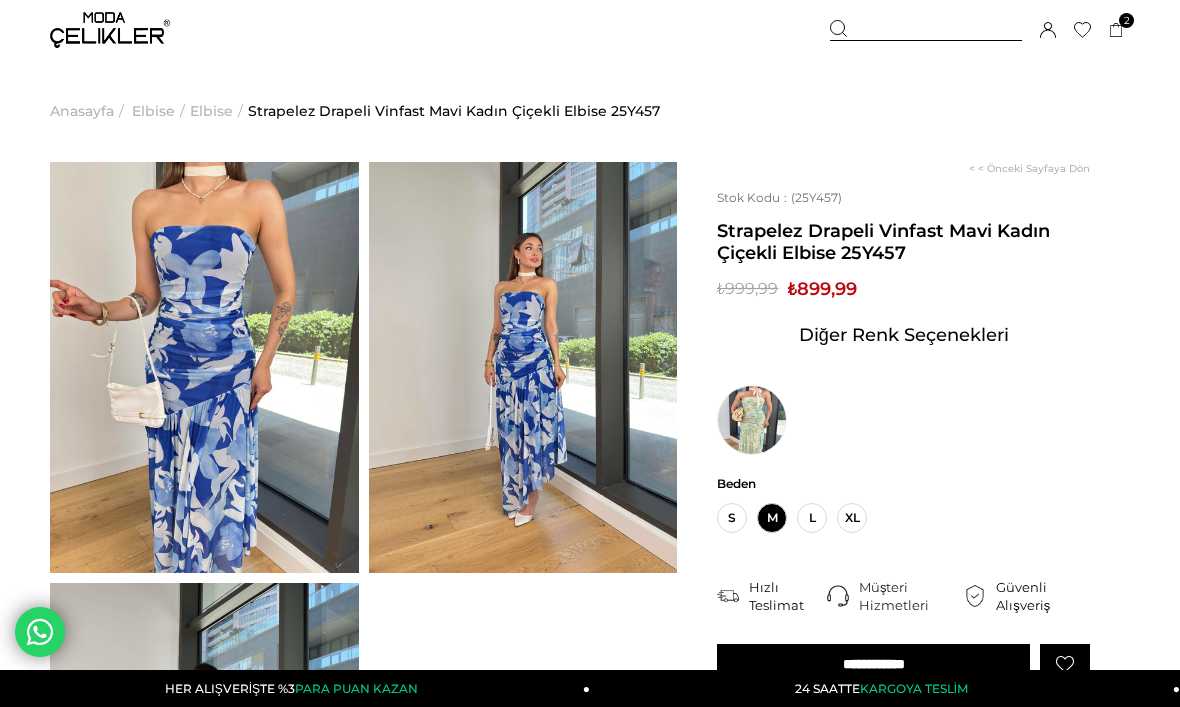 click on "Menü
Üye Girişi
Üye Ol
Hesabım
Çıkış Yap
Sepetim
Favorilerim
Yardım
Sepetim
2
Ürün
₺2.249,98
Strapelez Drapeli Vinfast Yeşil Kadın Çiçekli Elbise 25Y457 YEŞİL
x 1
Adet
₺899,99
SARI Adet    ₺1.349,99" at bounding box center [590, 1139] 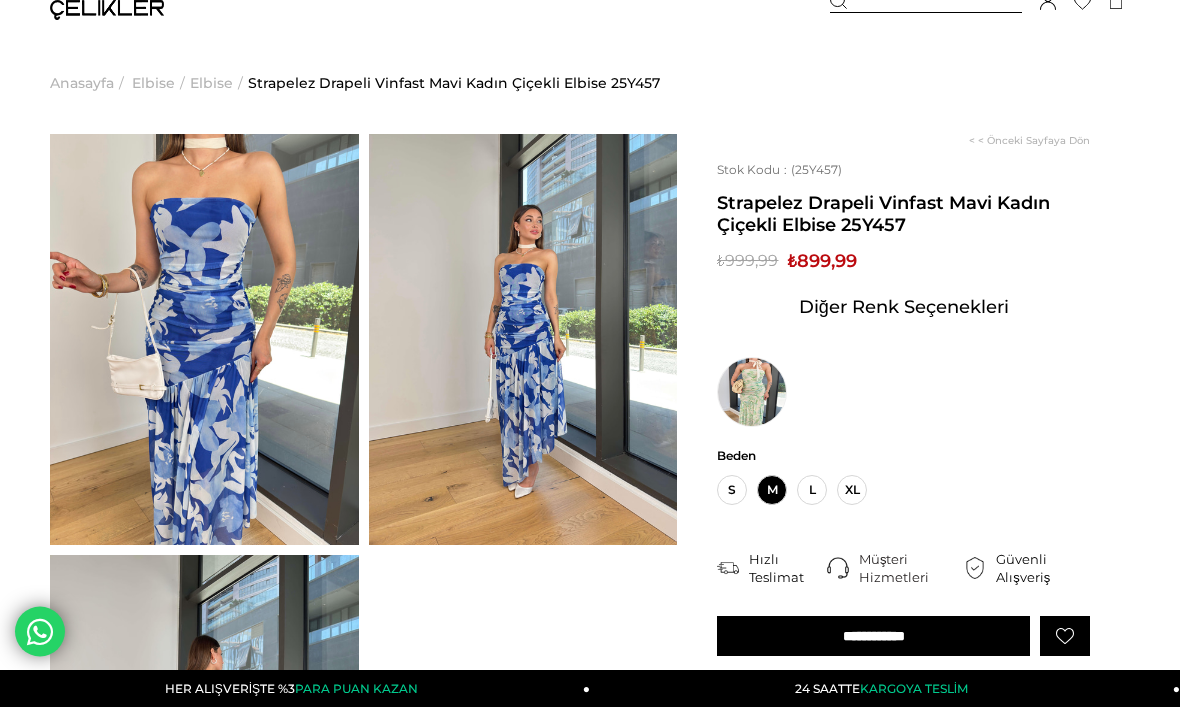 scroll, scrollTop: 28, scrollLeft: 0, axis: vertical 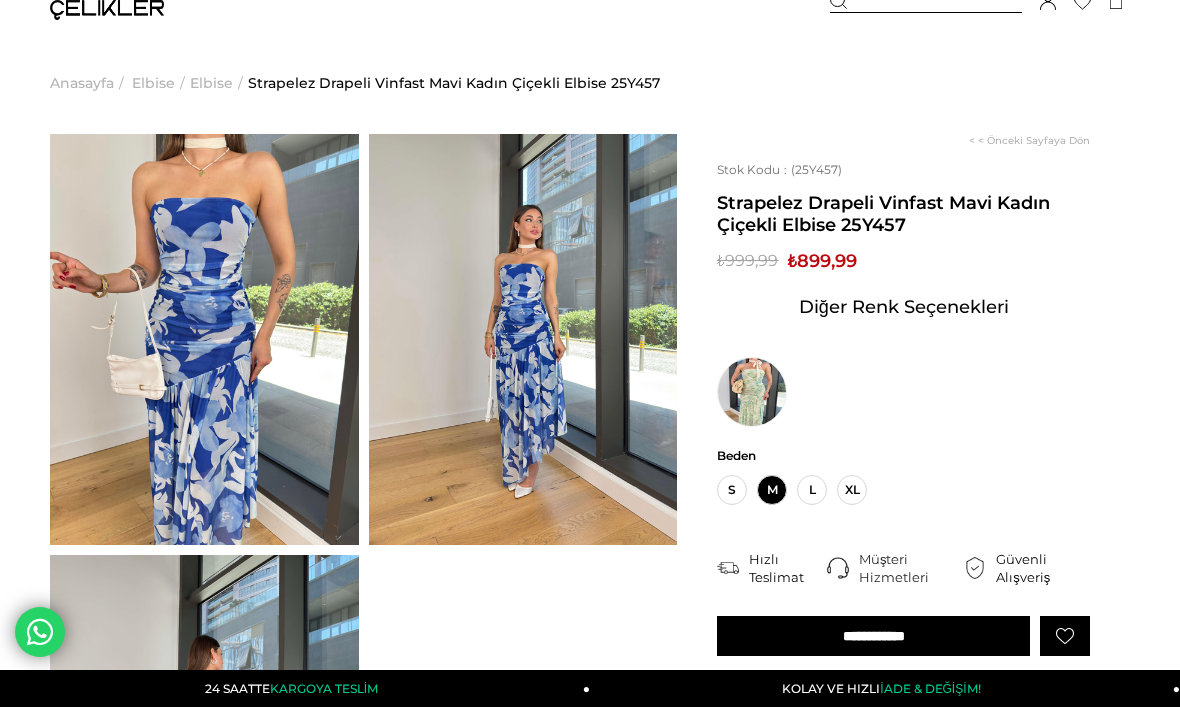 click at bounding box center [752, 392] 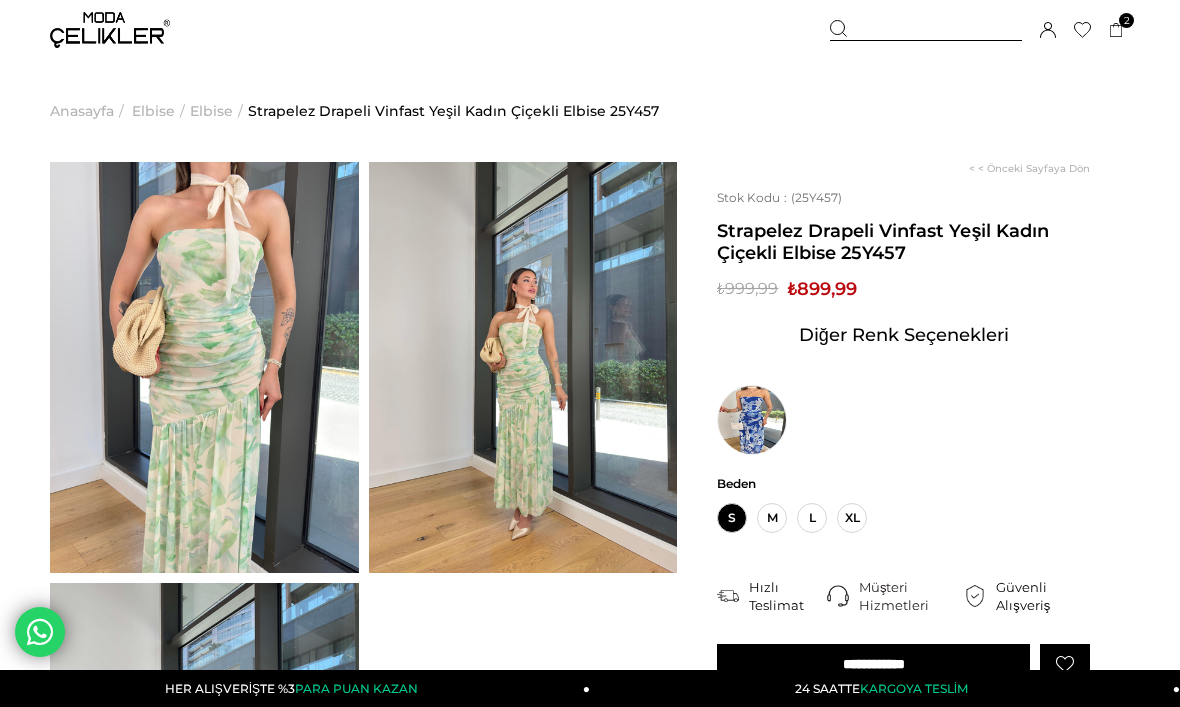 scroll, scrollTop: 0, scrollLeft: 0, axis: both 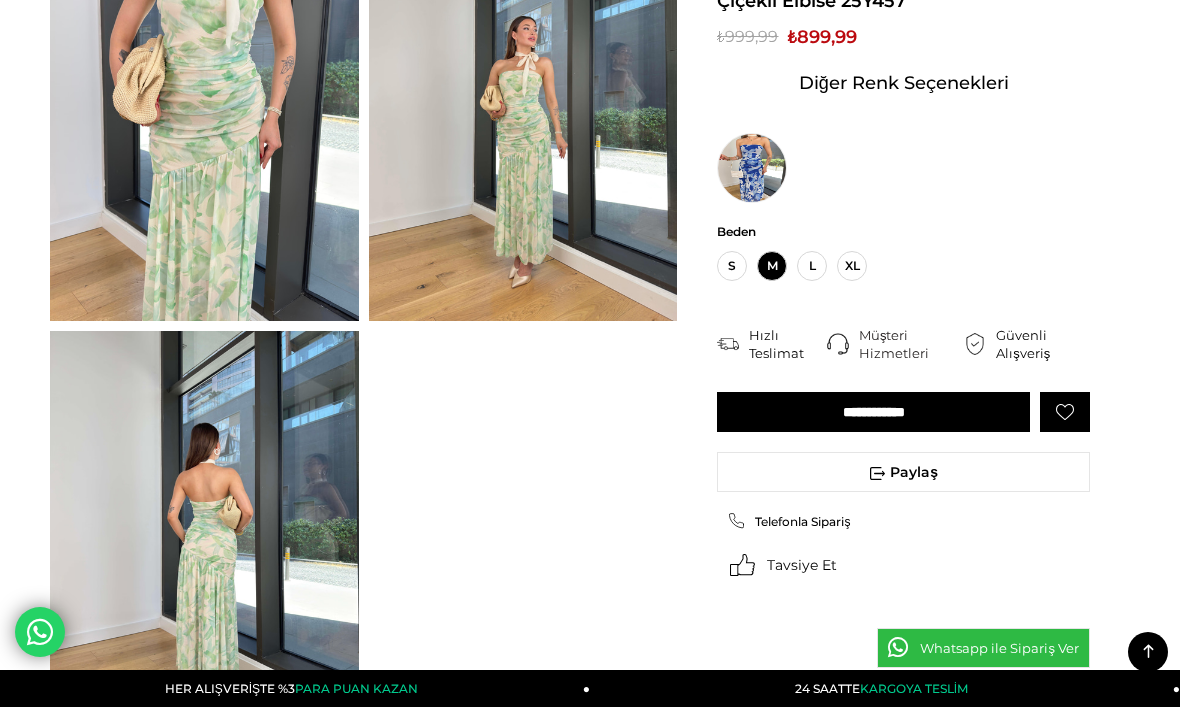 click on "**********" at bounding box center (873, 412) 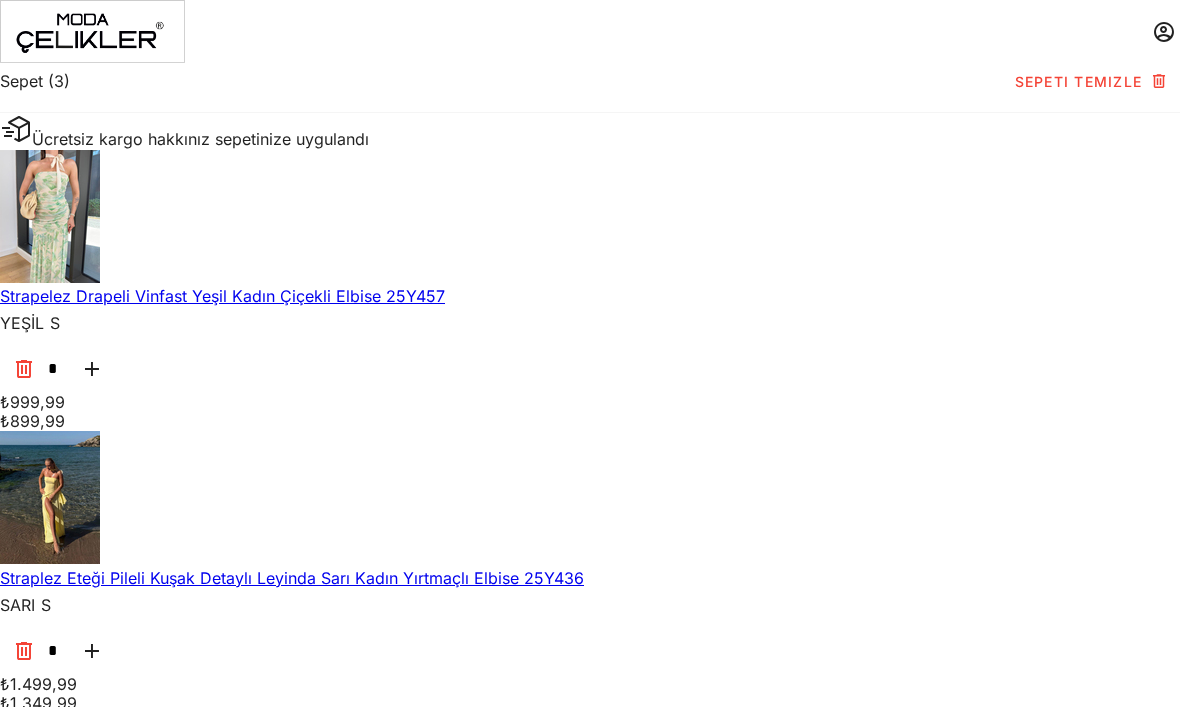 scroll, scrollTop: 0, scrollLeft: 0, axis: both 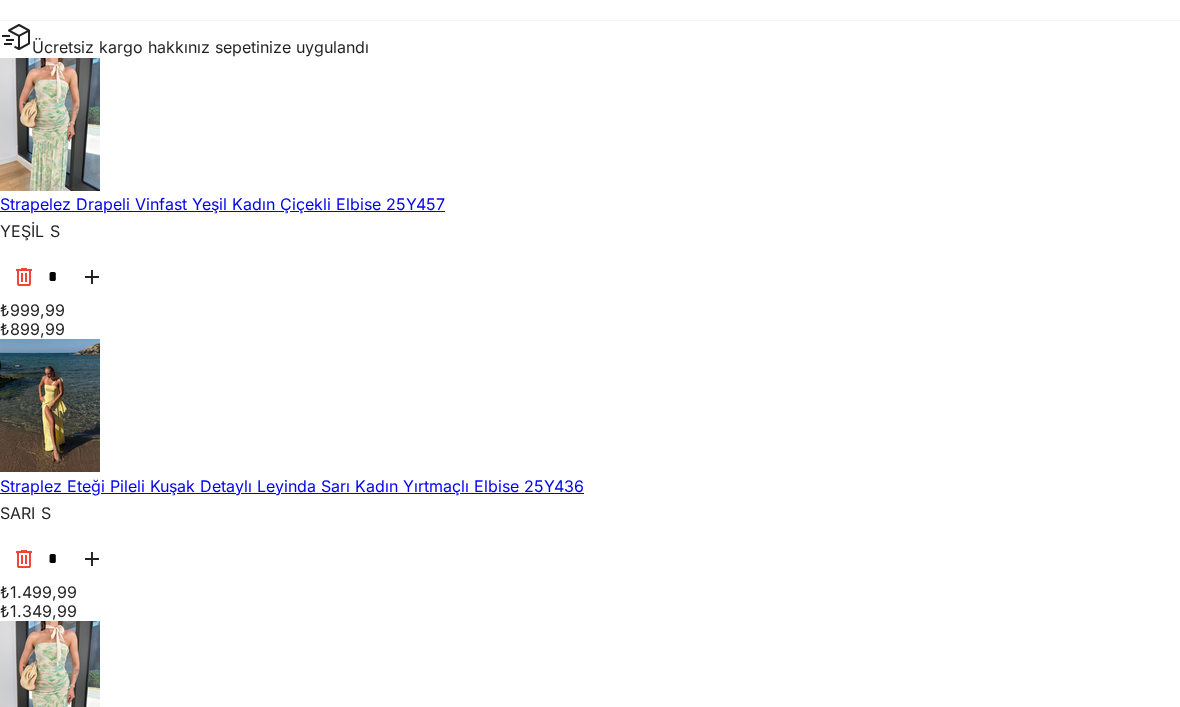 click at bounding box center [24, 277] 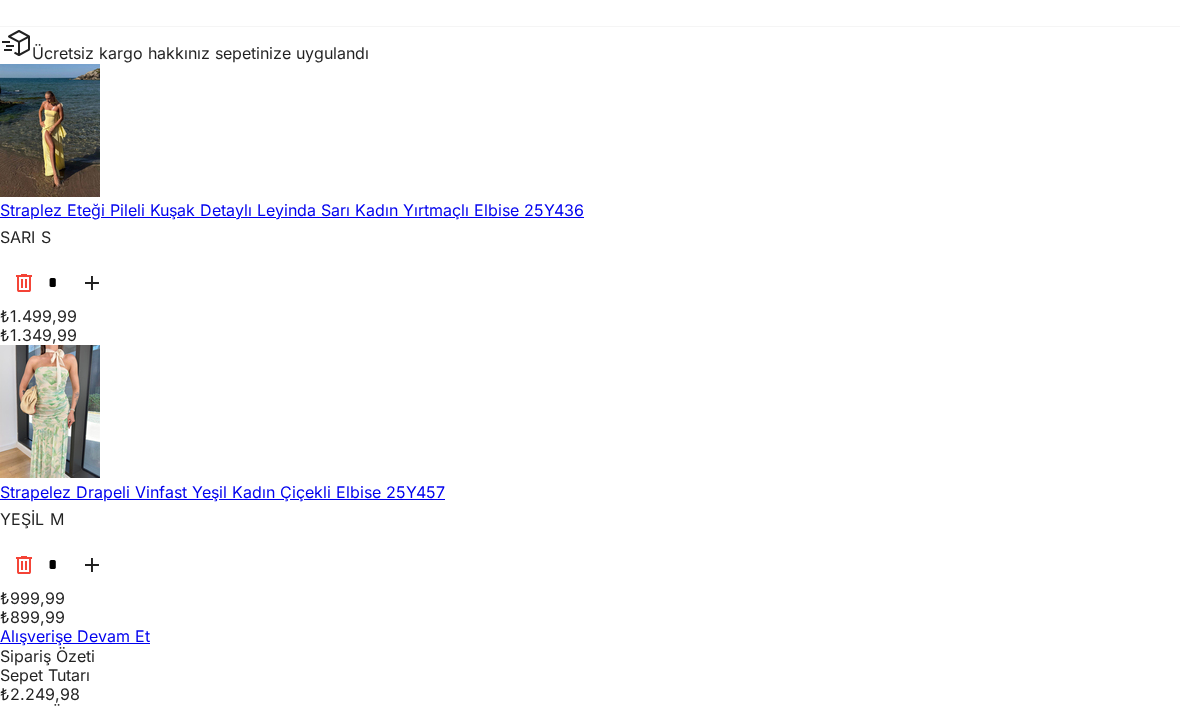 scroll, scrollTop: 86, scrollLeft: 0, axis: vertical 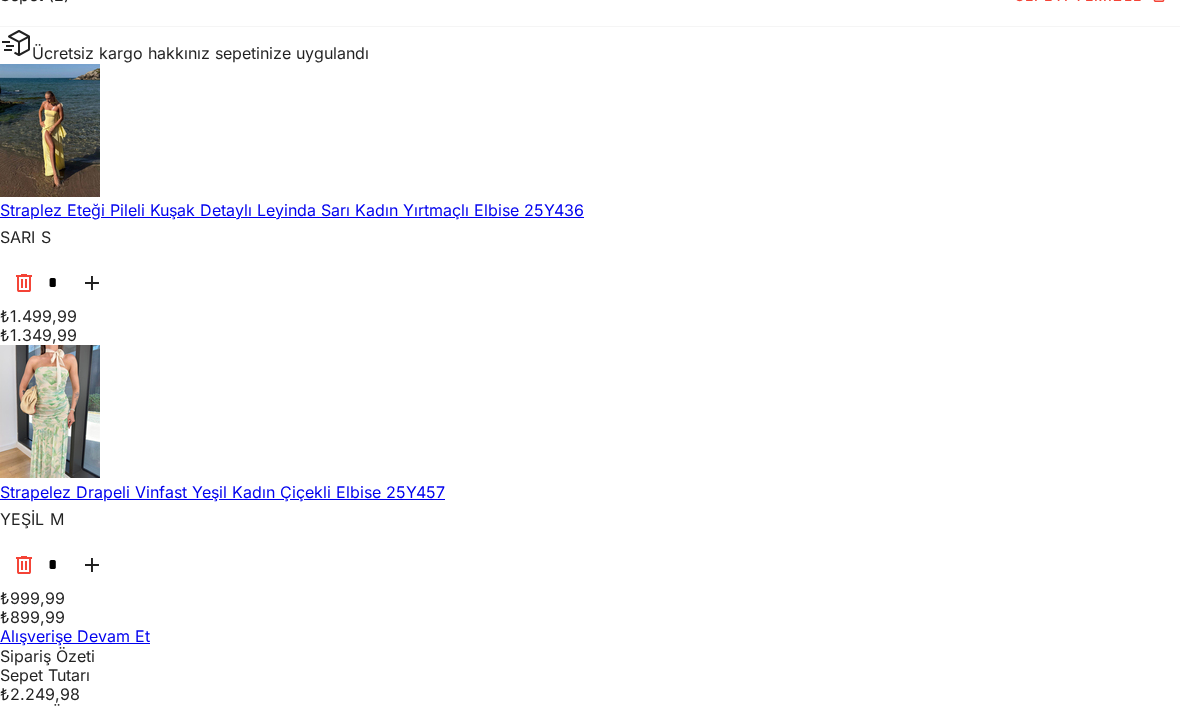 click at bounding box center [50, 411] 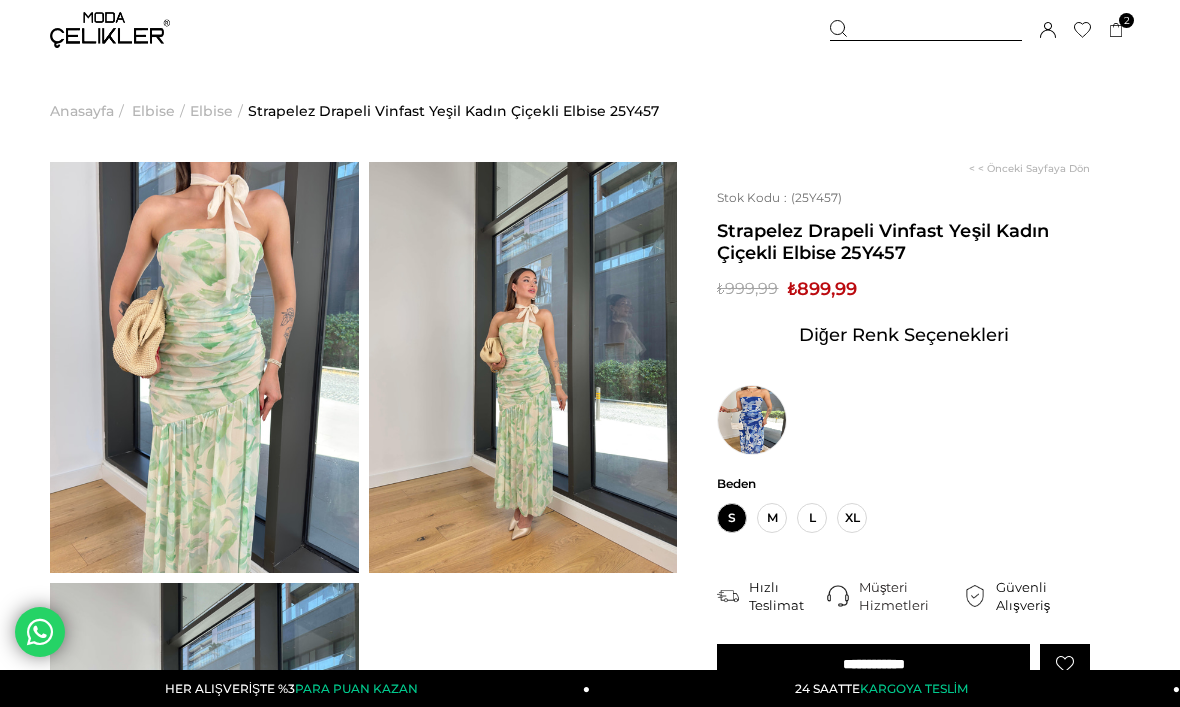 scroll, scrollTop: 0, scrollLeft: 0, axis: both 